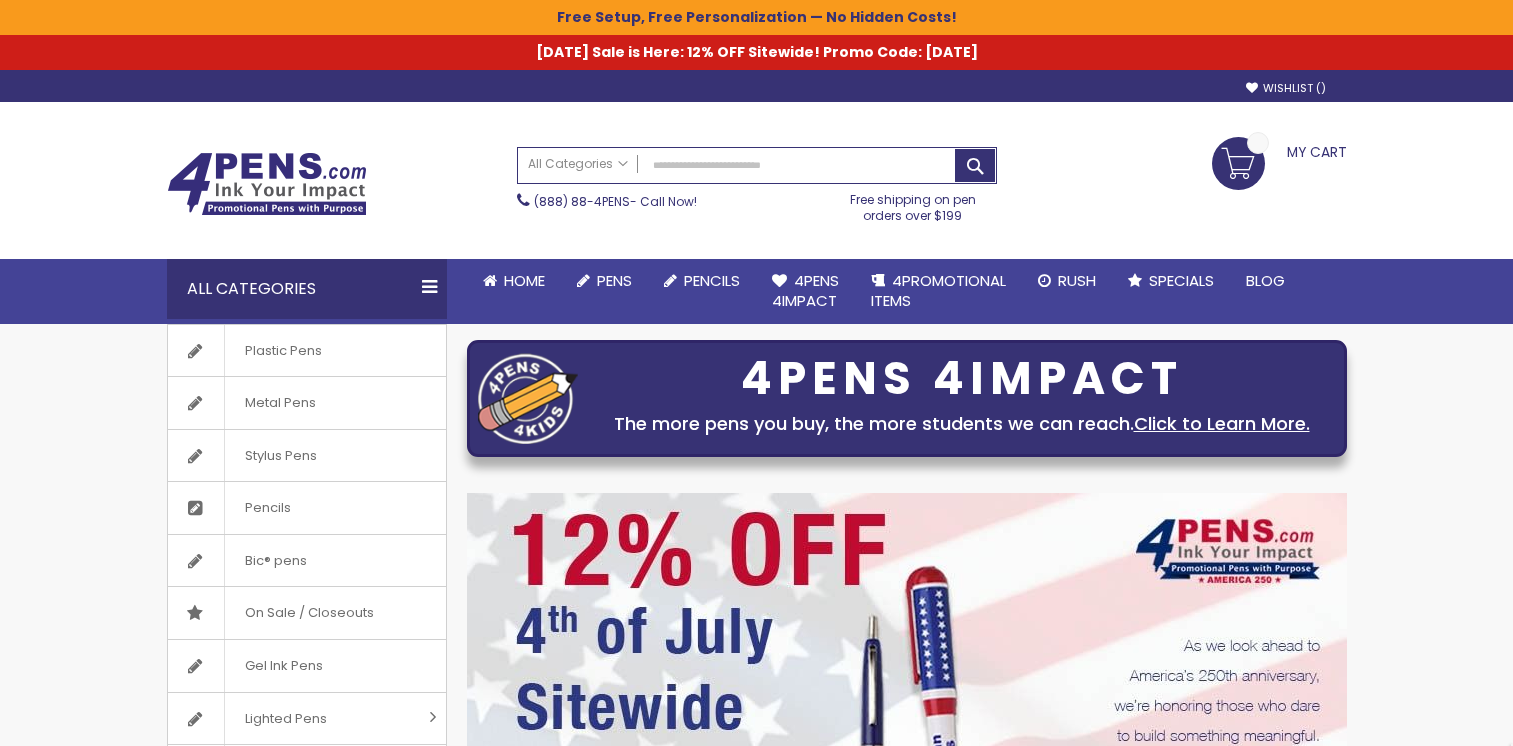 scroll, scrollTop: 0, scrollLeft: 0, axis: both 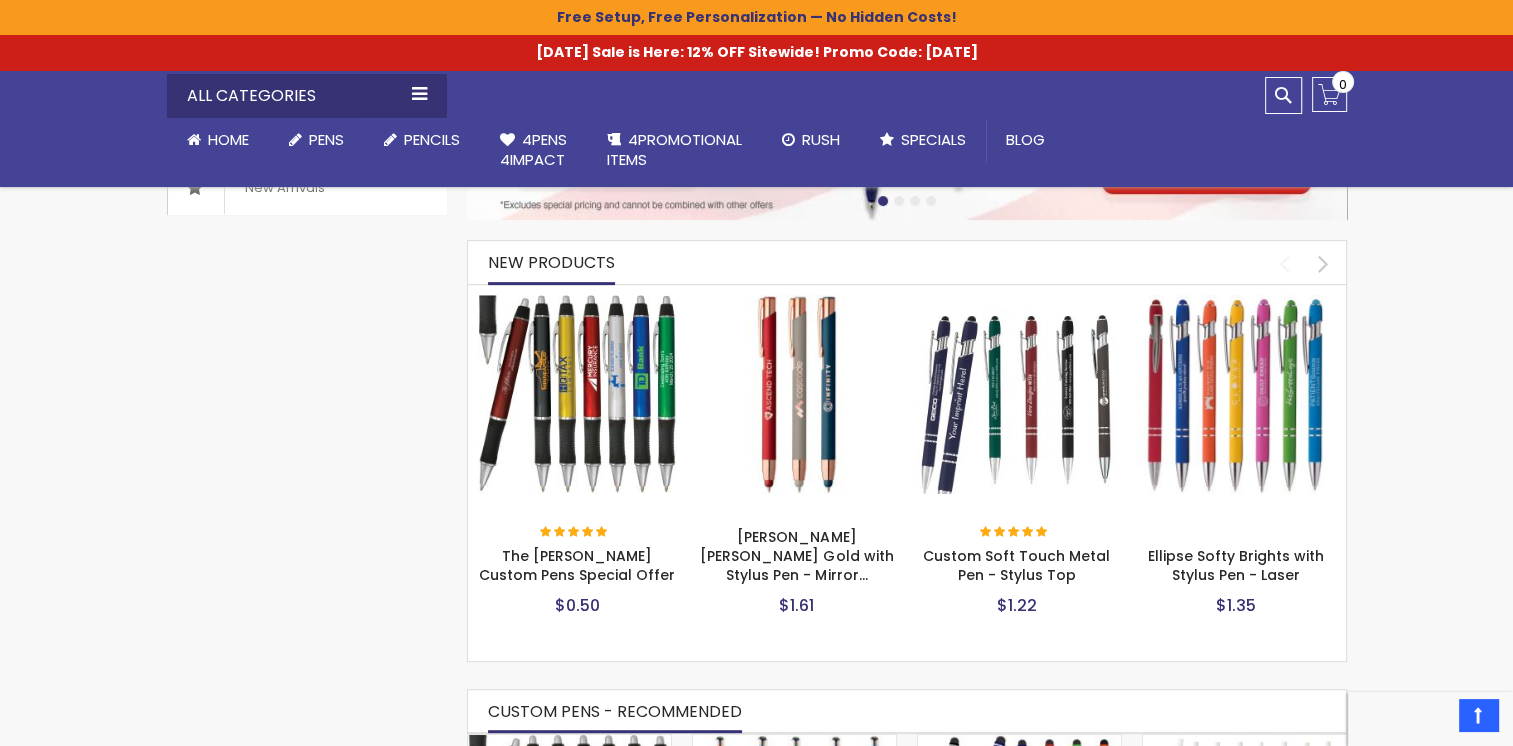 click at bounding box center (578, 395) 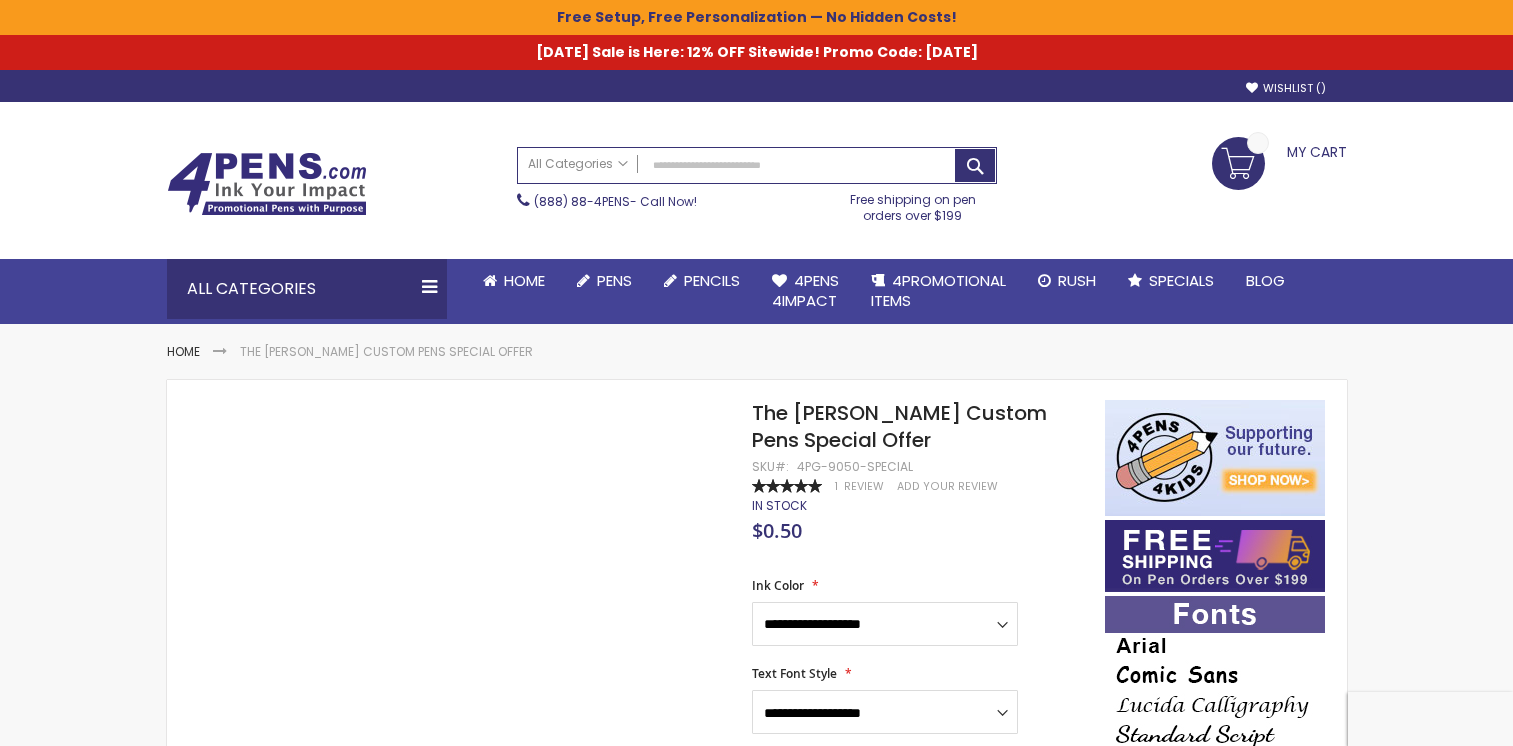 scroll, scrollTop: 0, scrollLeft: 0, axis: both 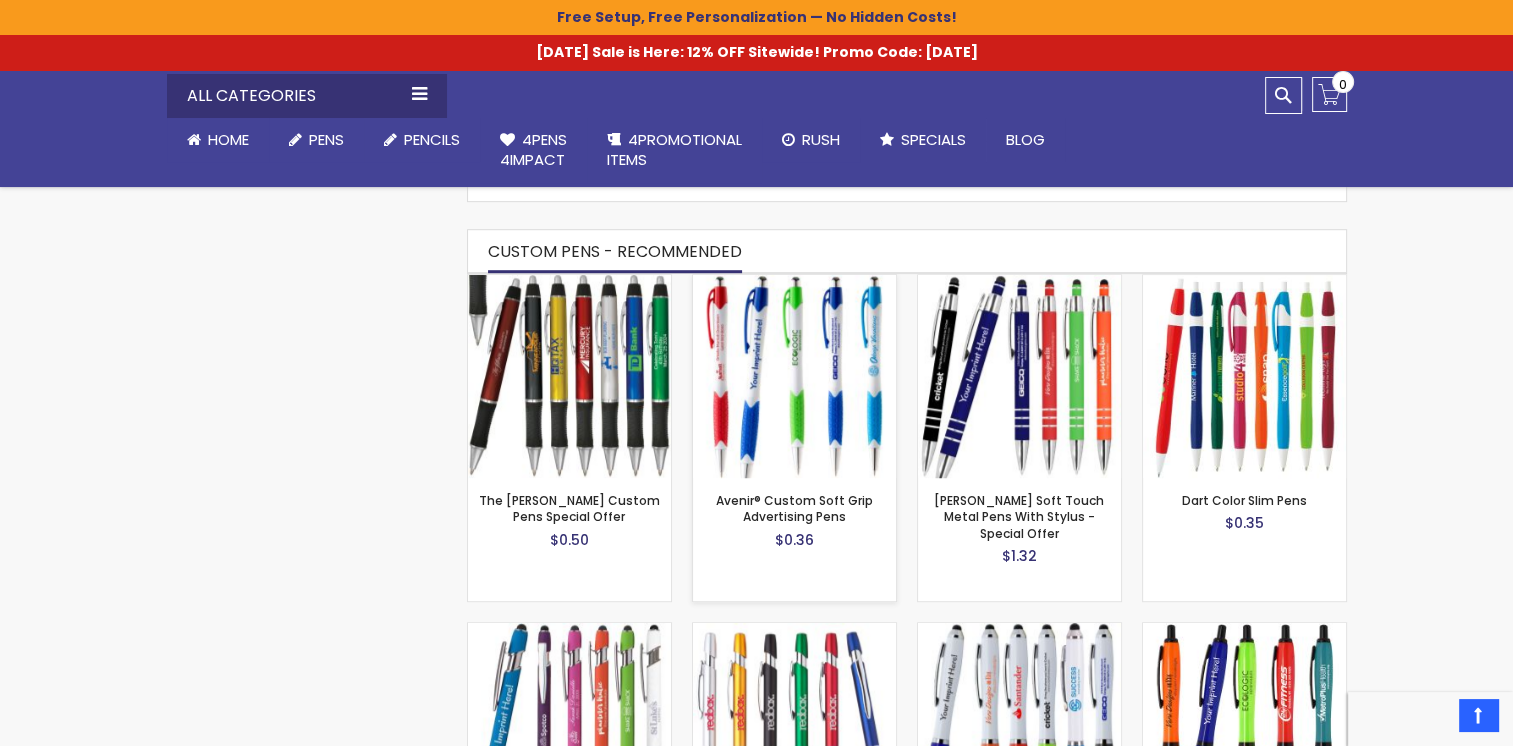 click at bounding box center (794, 376) 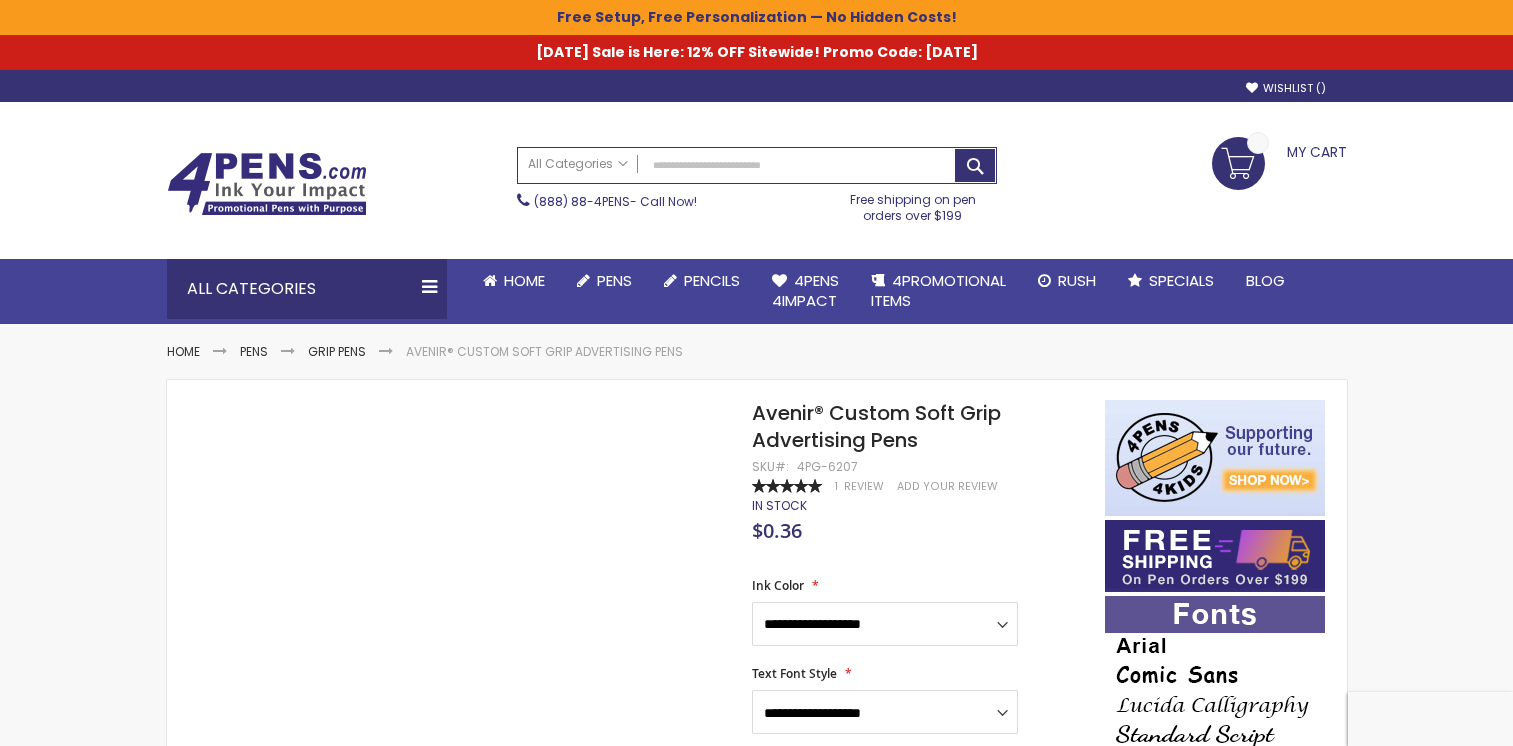 scroll, scrollTop: 0, scrollLeft: 0, axis: both 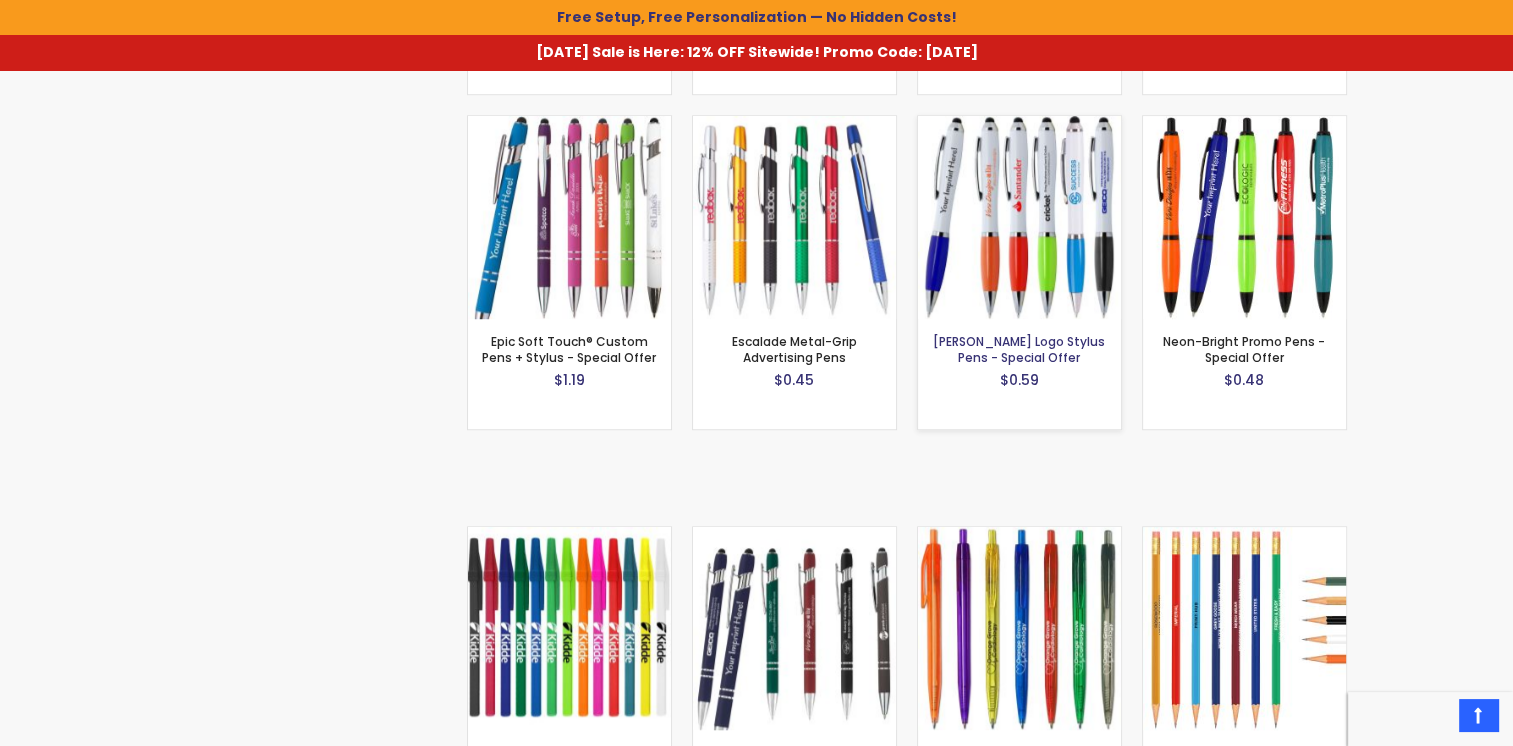 click on "[PERSON_NAME] Logo Stylus Pens - Special Offer" at bounding box center [1019, 349] 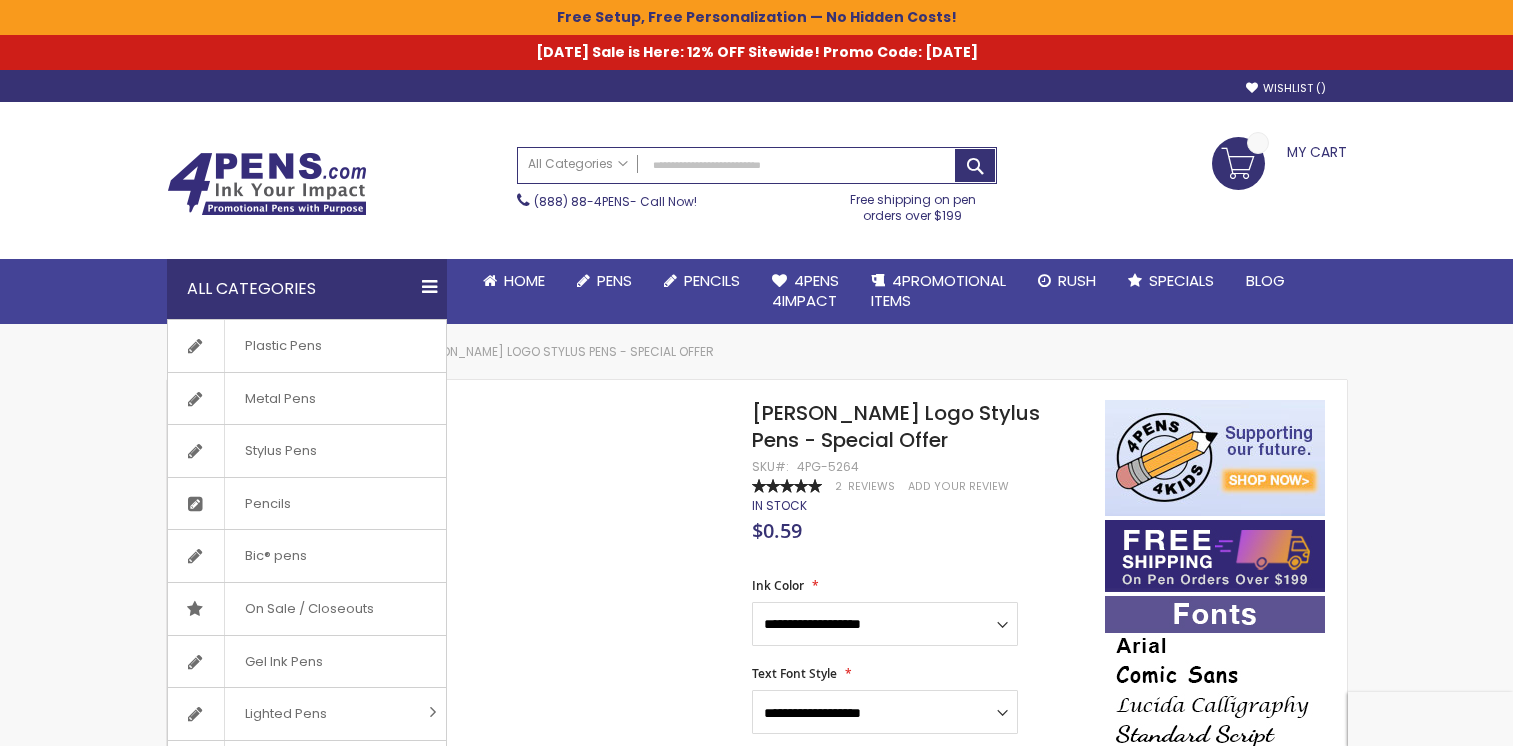 scroll, scrollTop: 0, scrollLeft: 0, axis: both 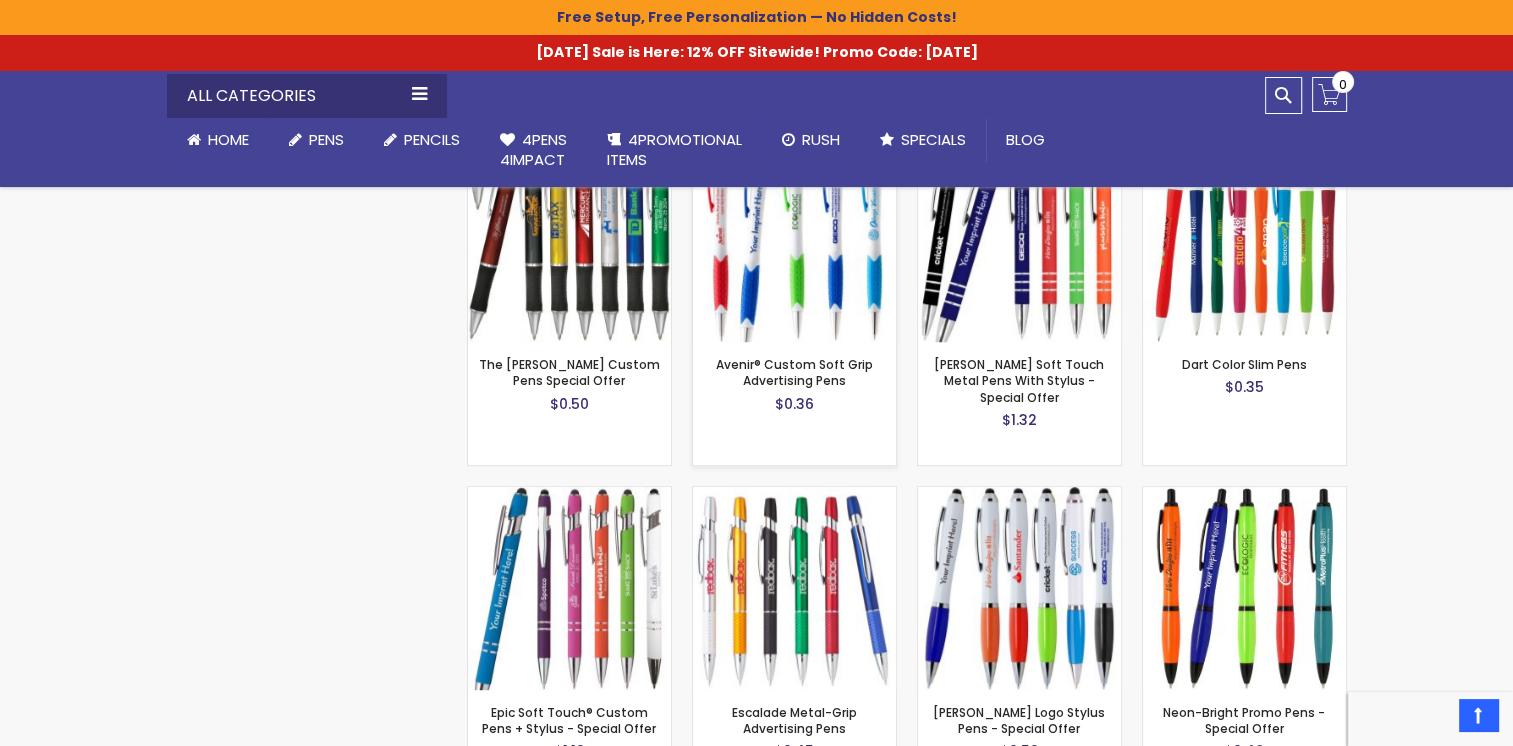 click at bounding box center (794, 240) 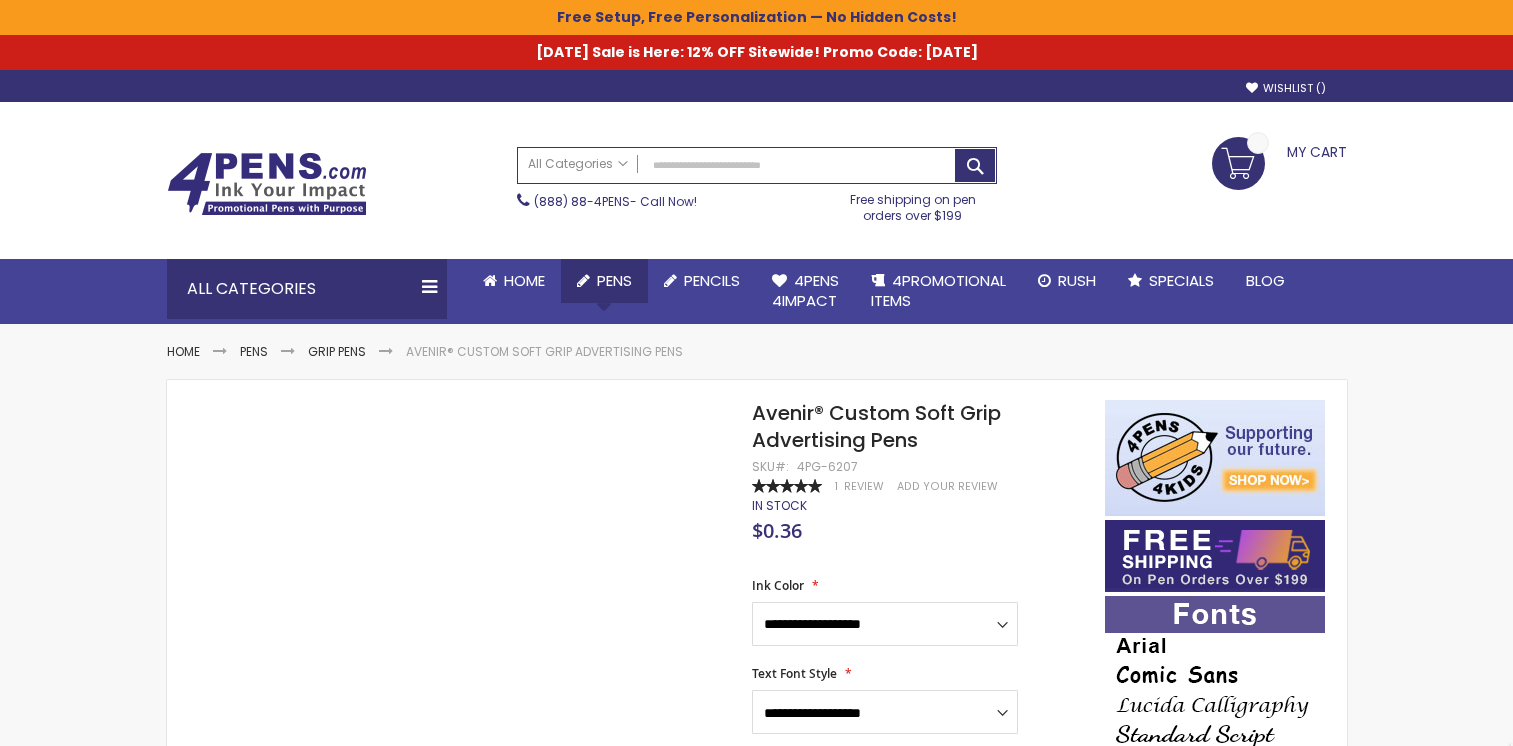 scroll, scrollTop: 0, scrollLeft: 0, axis: both 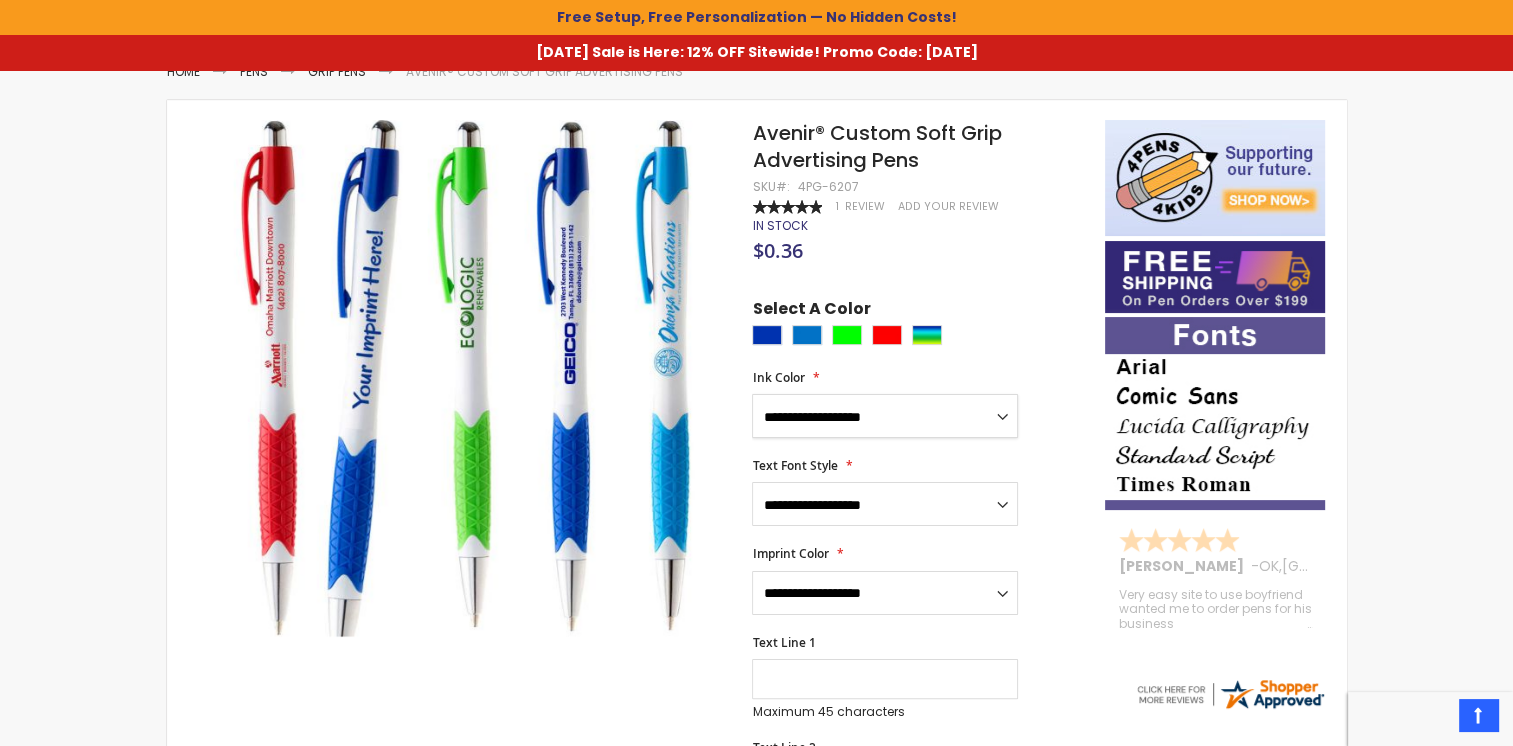click on "**********" at bounding box center (885, 416) 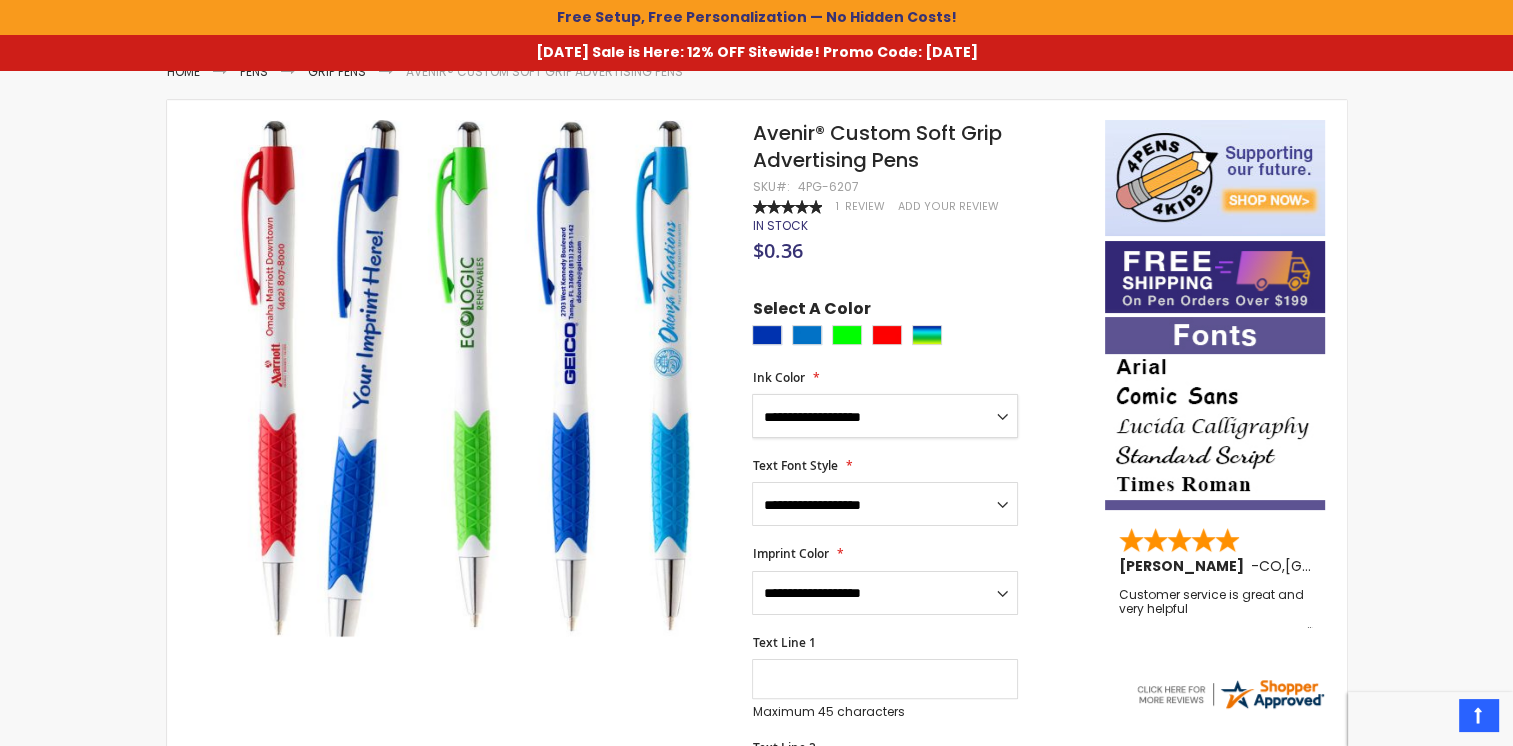 select on "****" 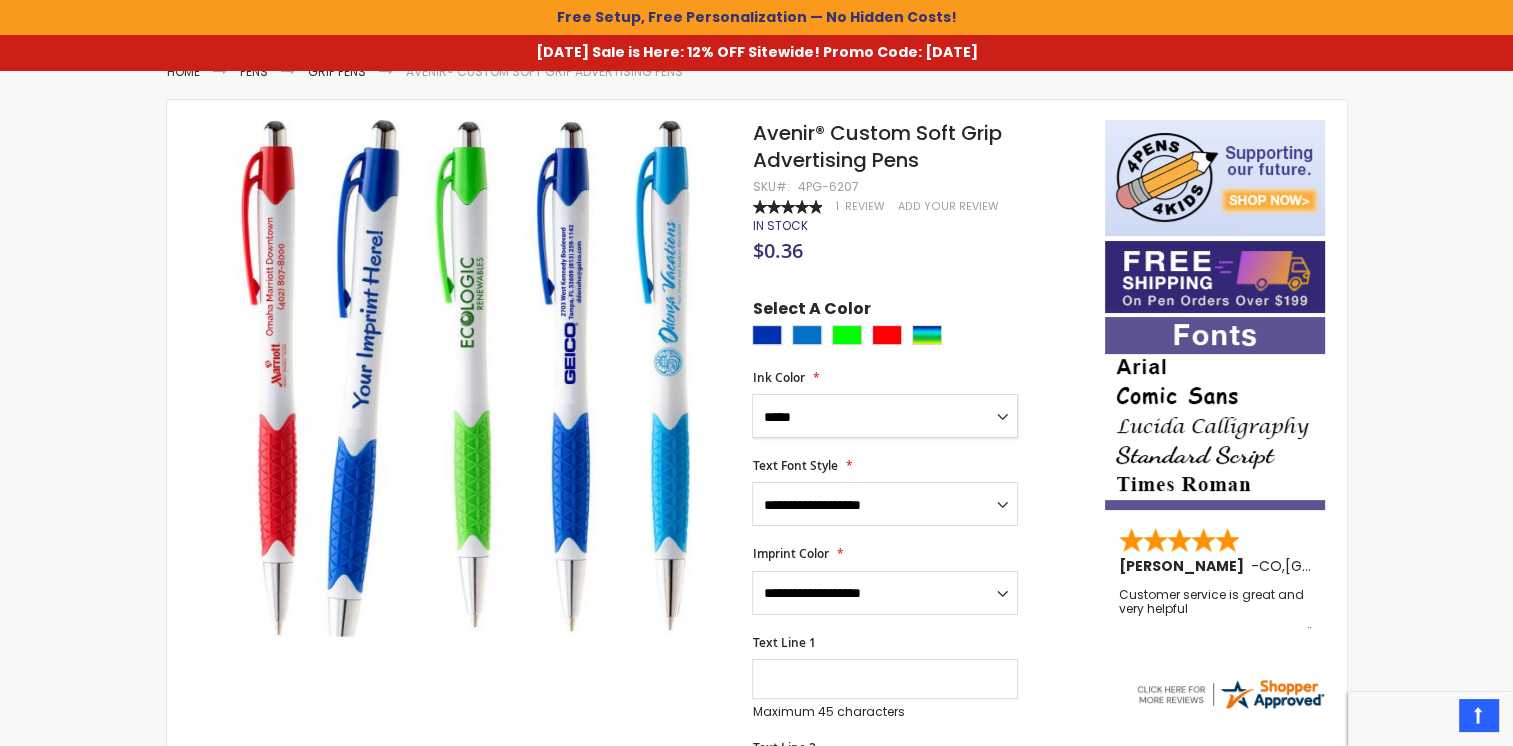 click on "**********" at bounding box center [885, 416] 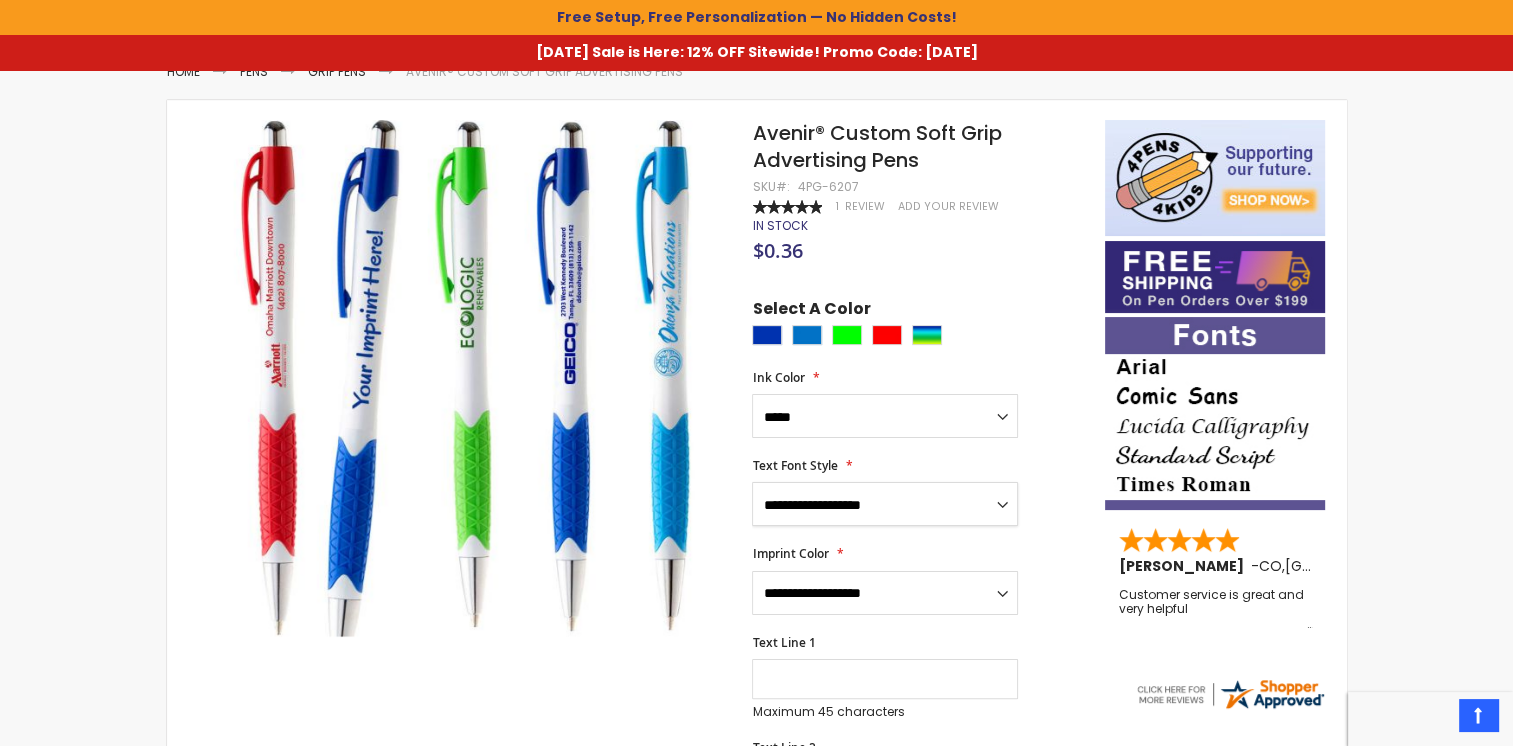 click on "**********" at bounding box center (885, 504) 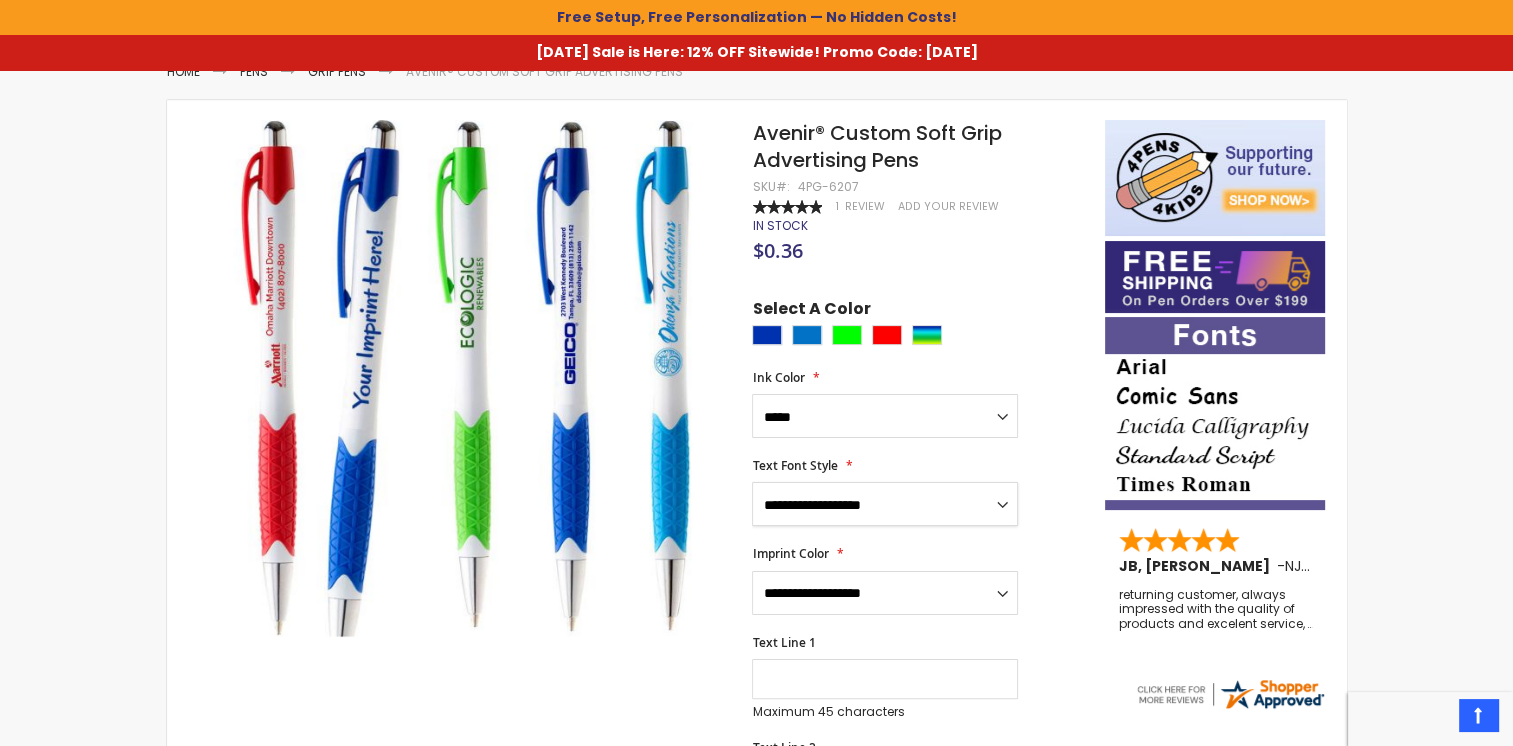 select on "****" 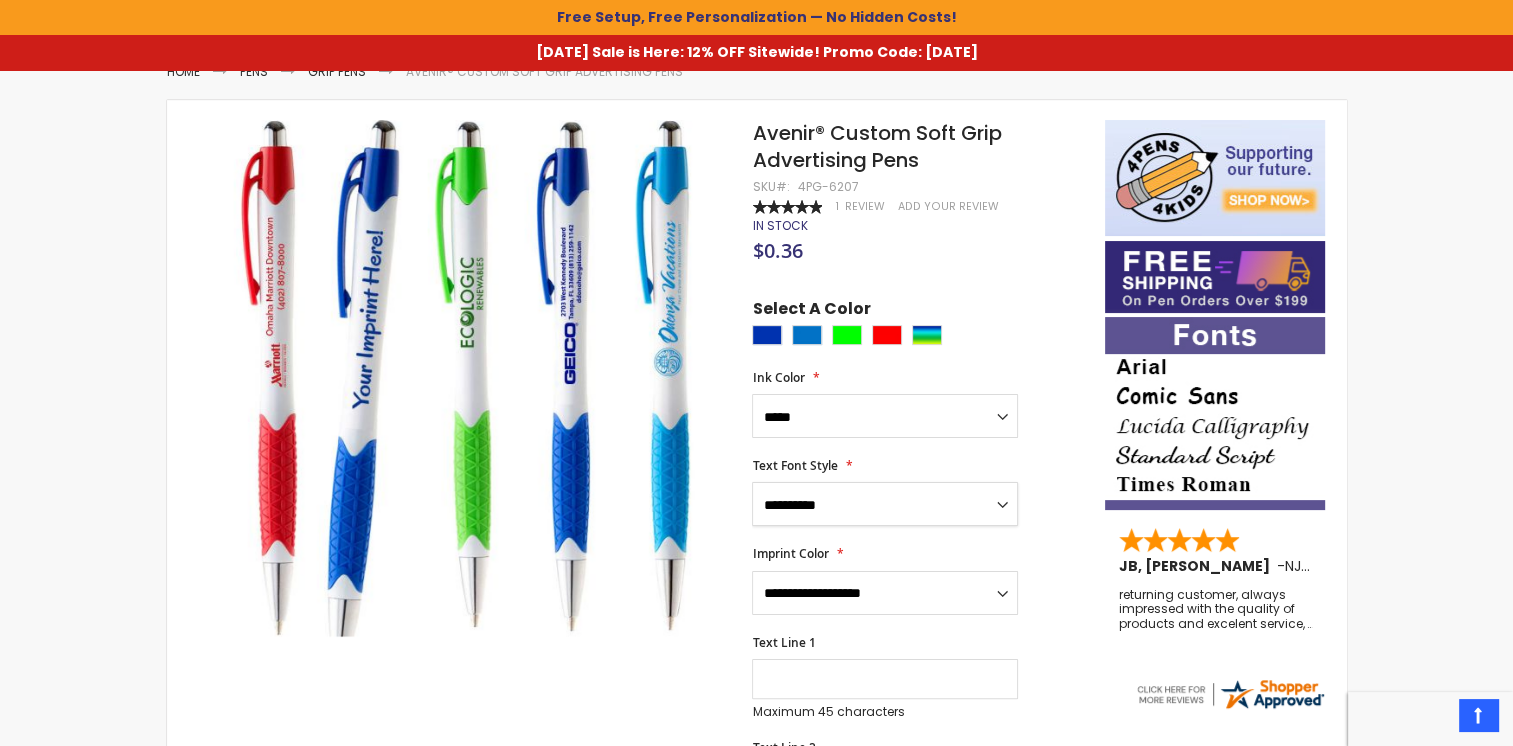 click on "**********" at bounding box center (885, 504) 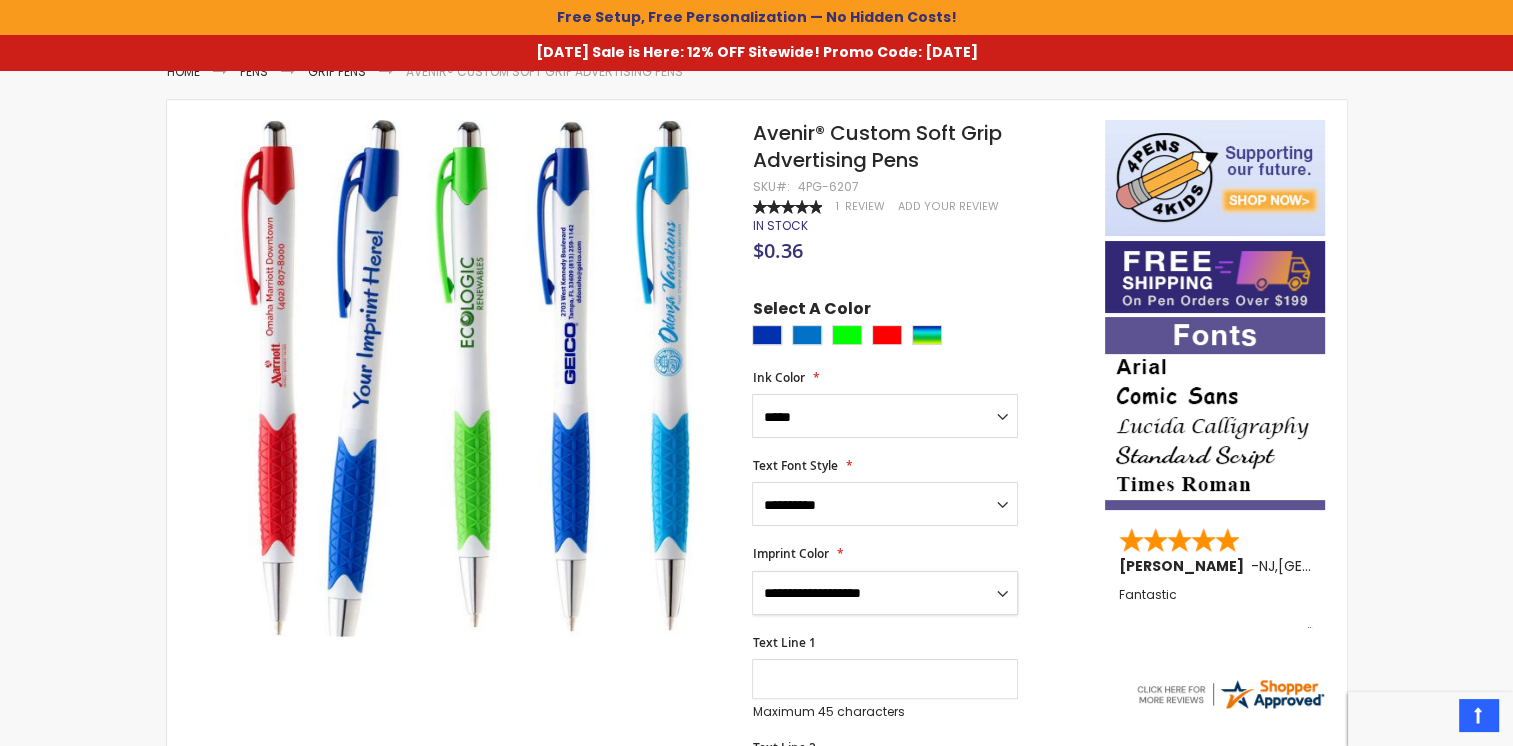 click on "**********" at bounding box center [885, 593] 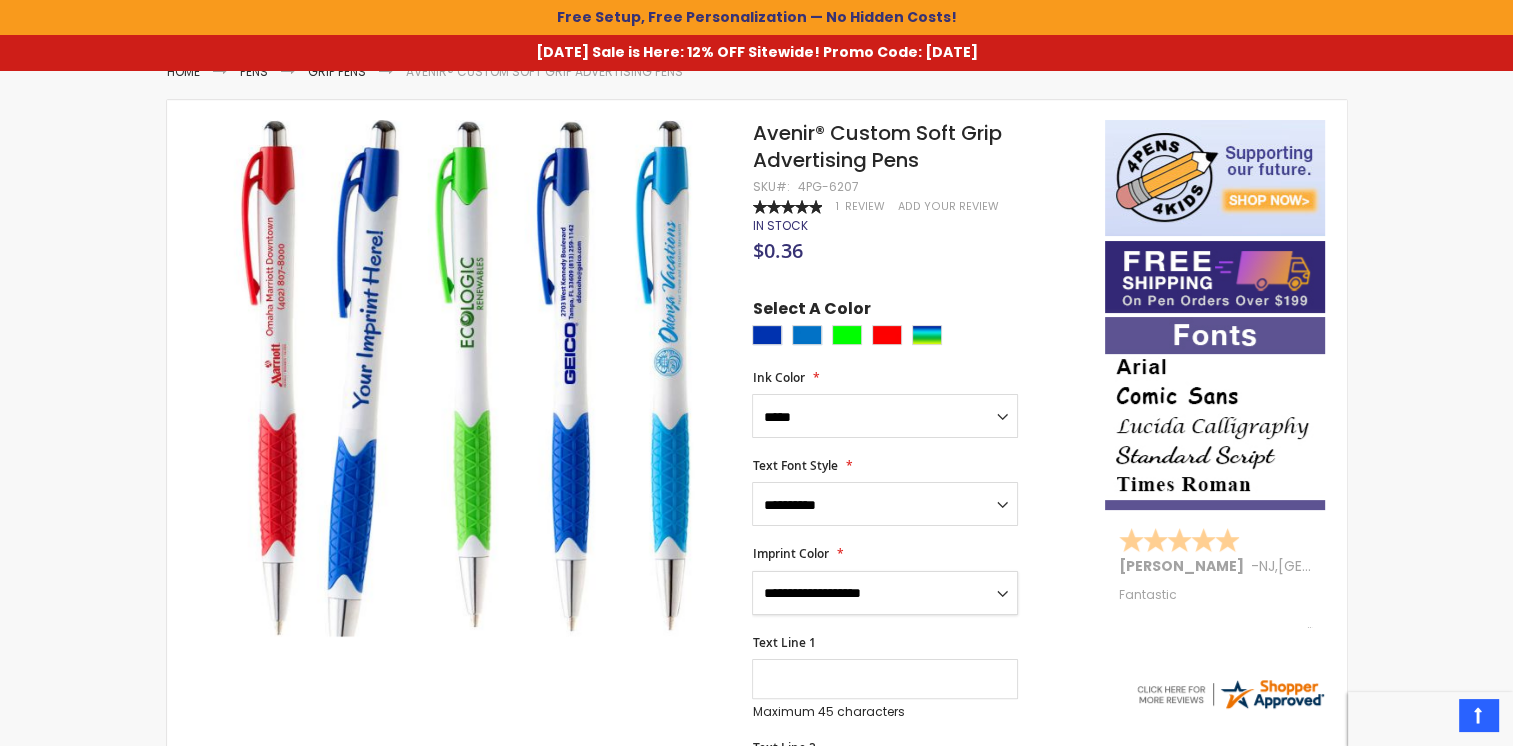 select on "****" 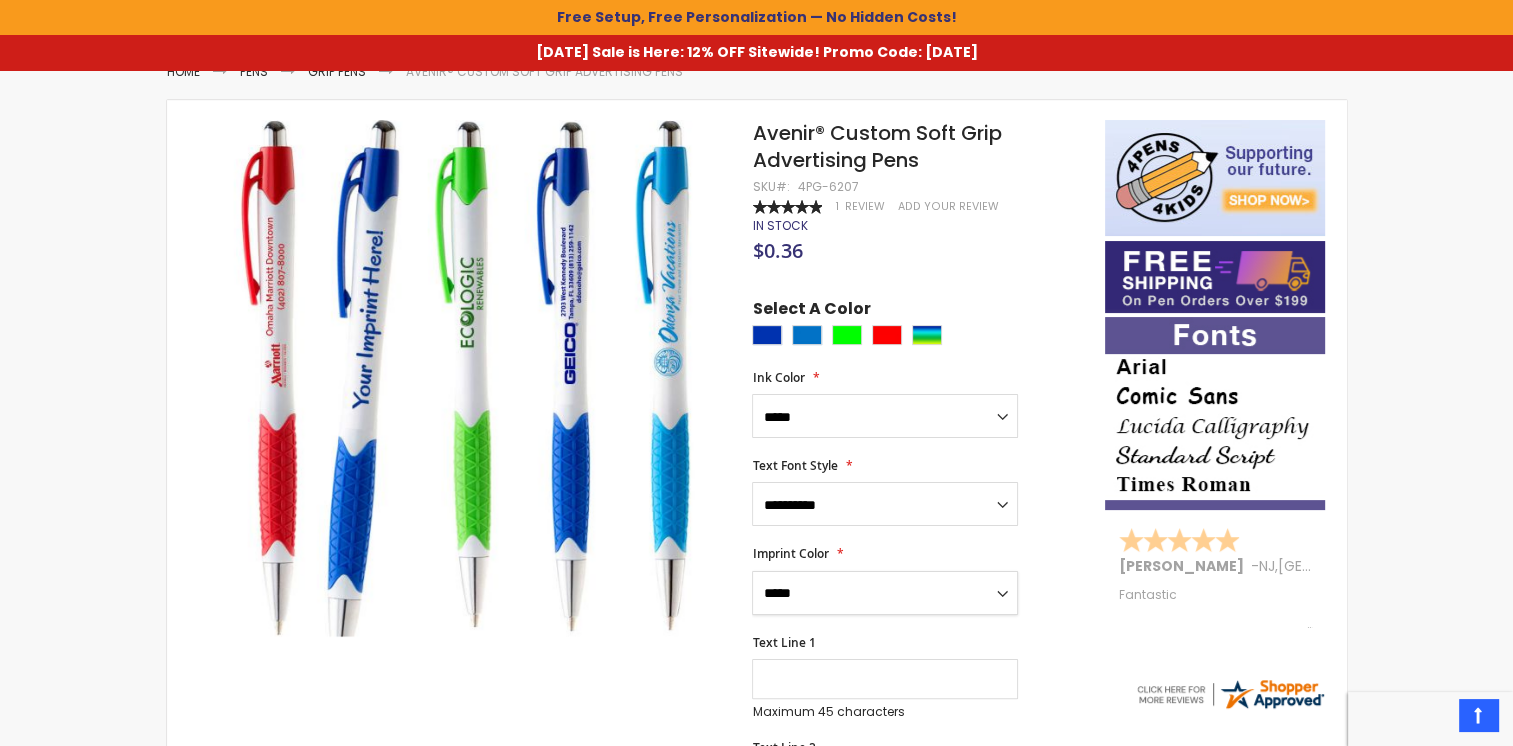 click on "**********" at bounding box center [885, 593] 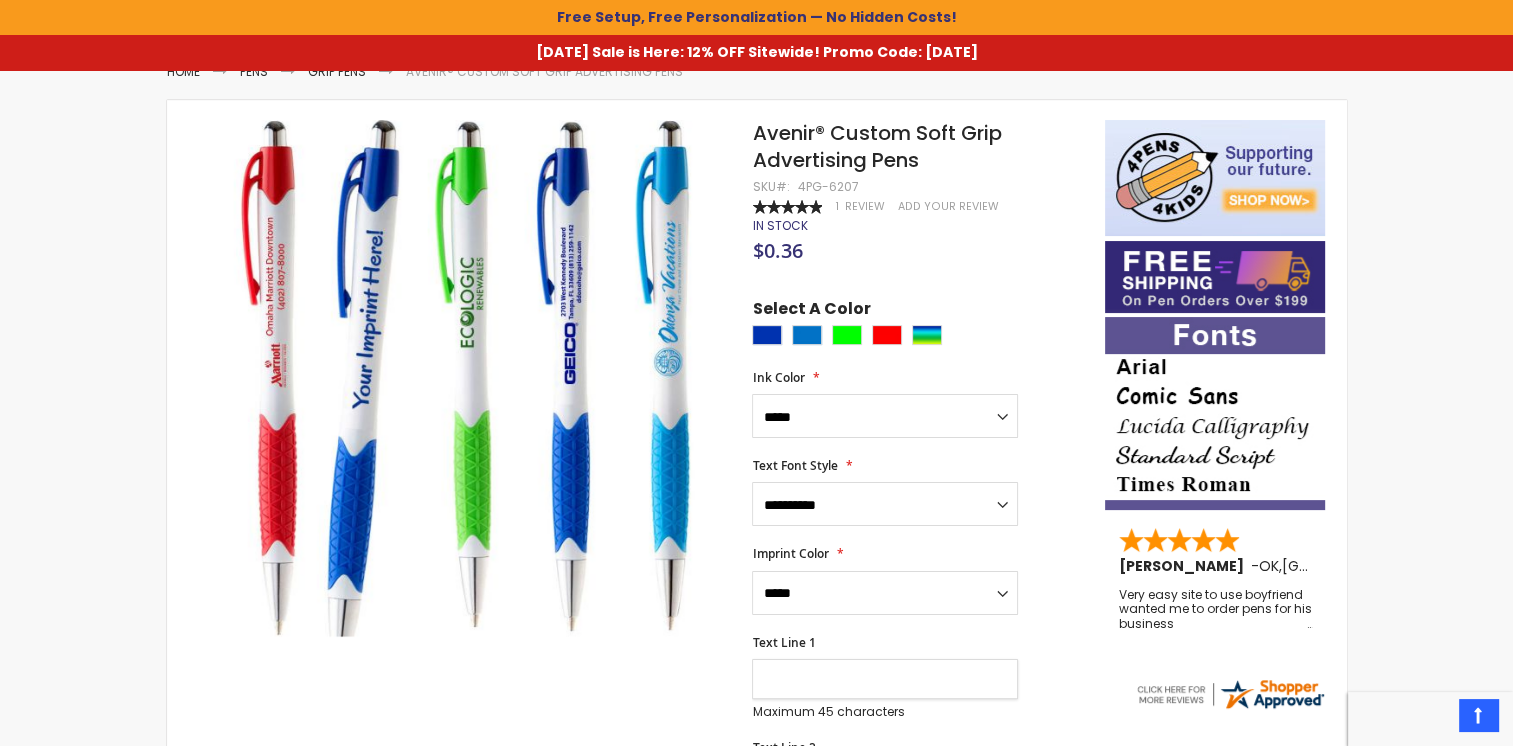 click on "Text Line 1" at bounding box center (885, 679) 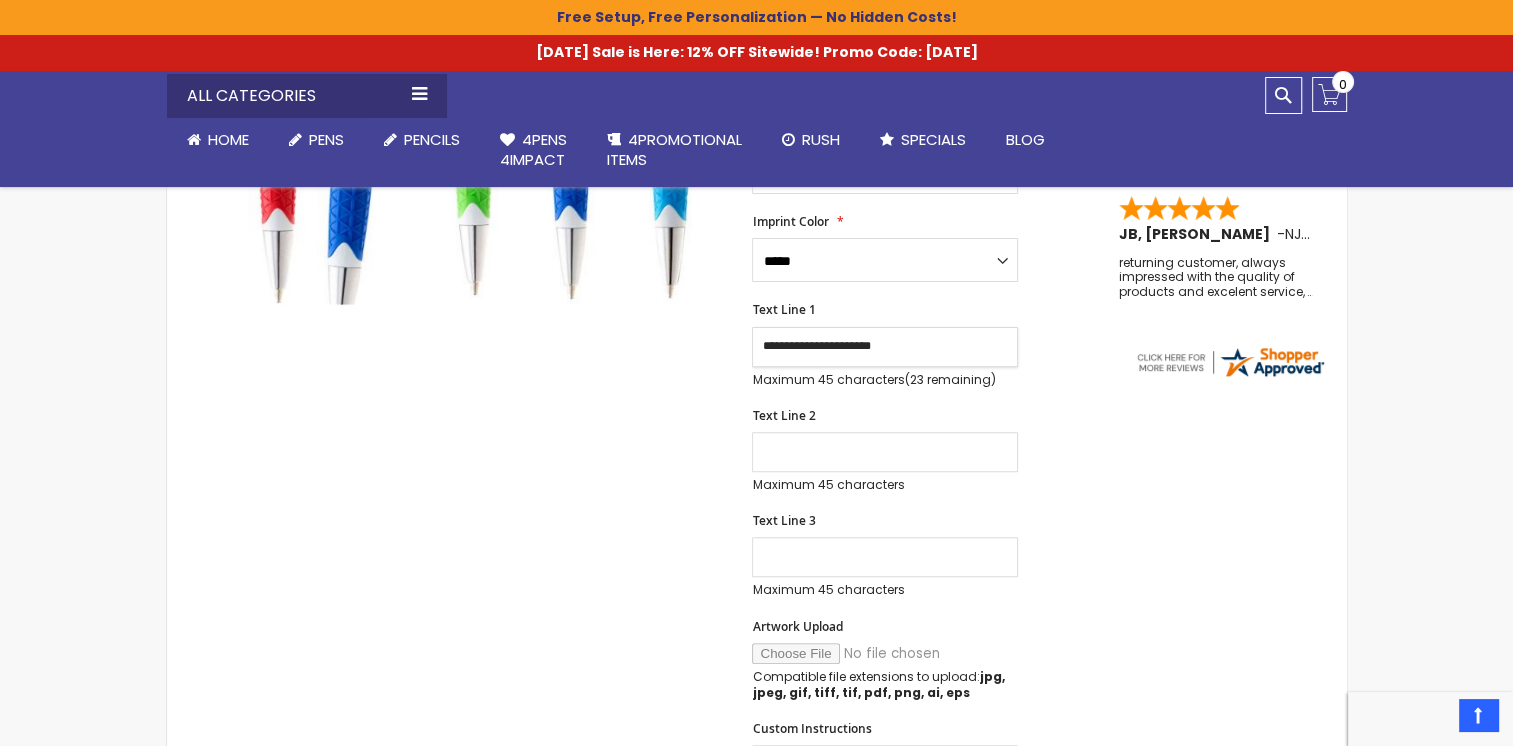 scroll, scrollTop: 625, scrollLeft: 0, axis: vertical 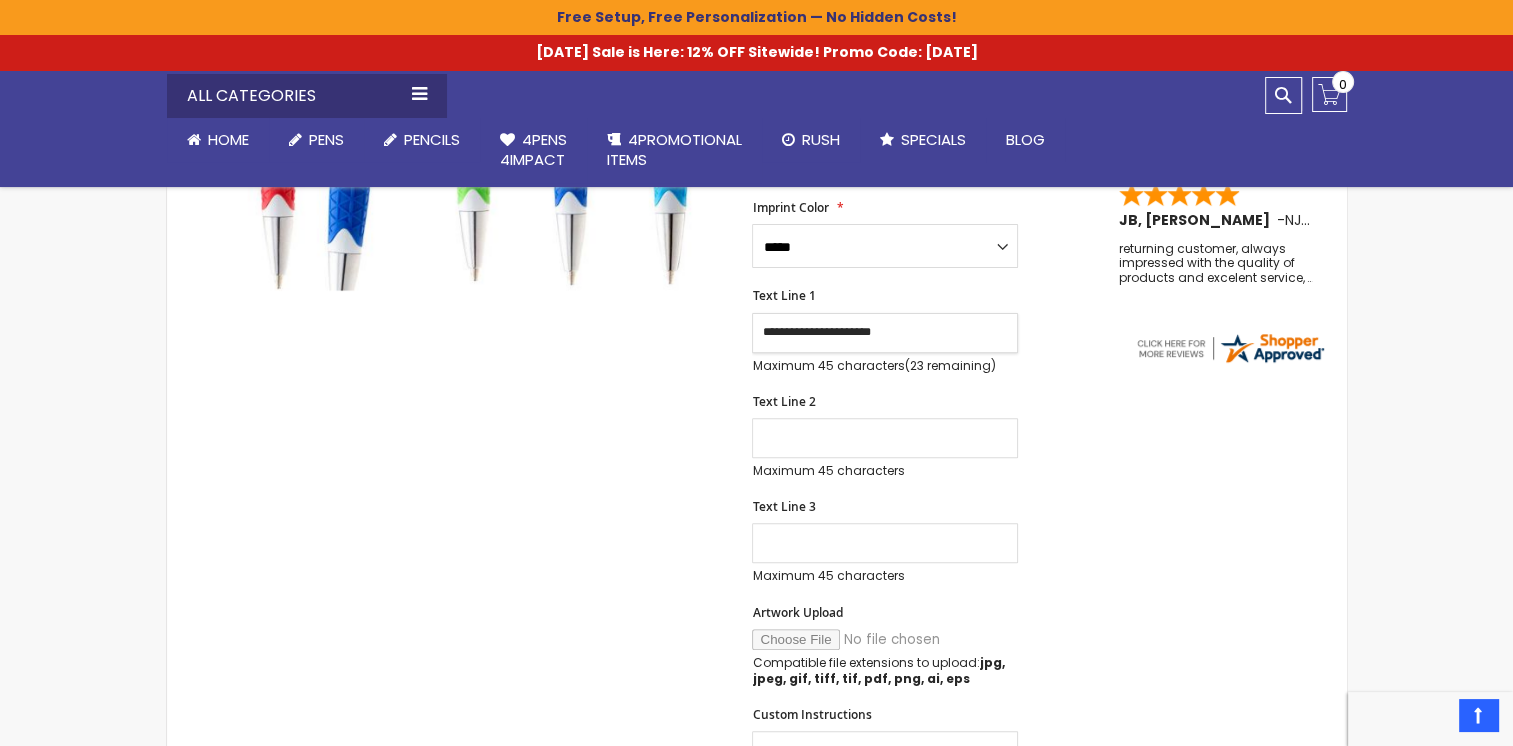 type on "**********" 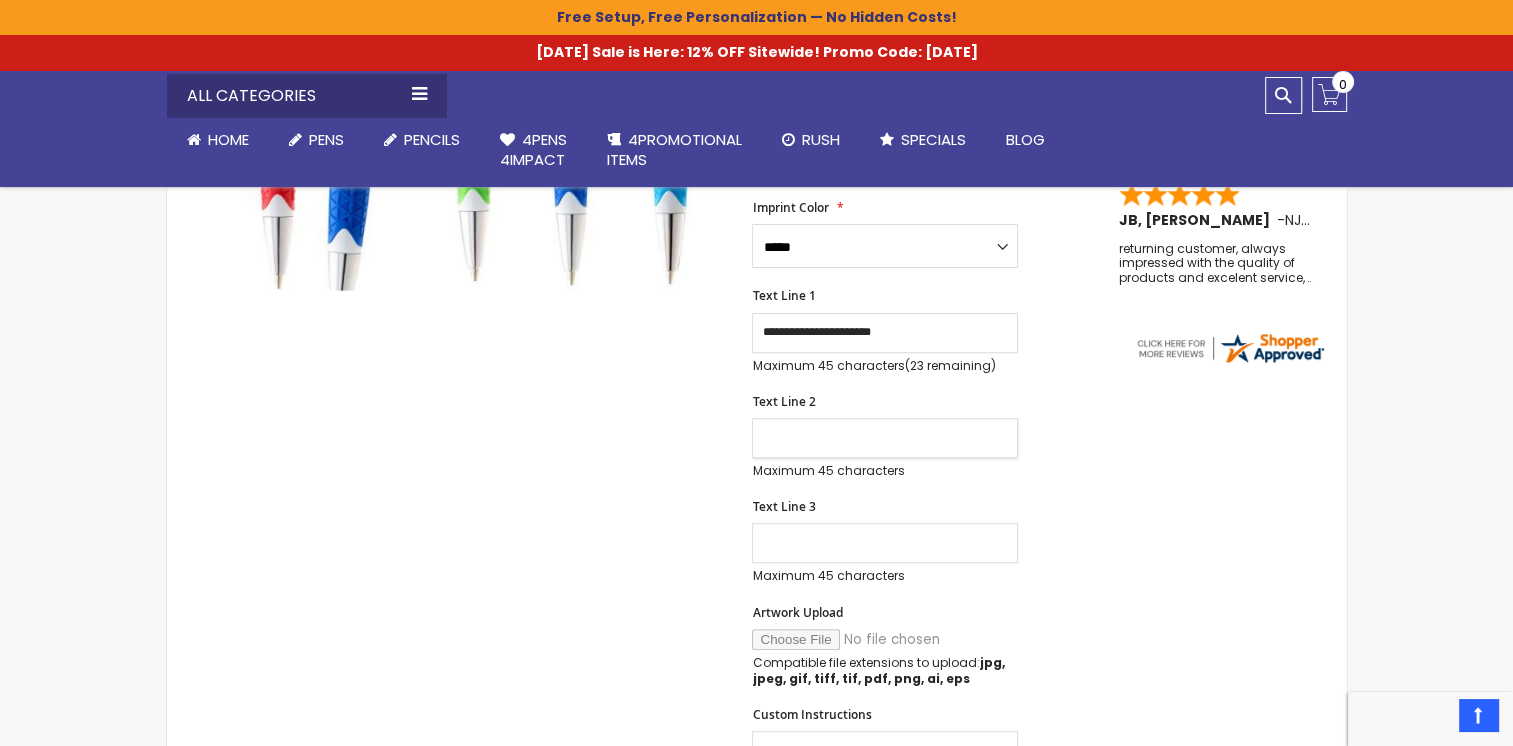 click on "Text Line 2" at bounding box center (885, 438) 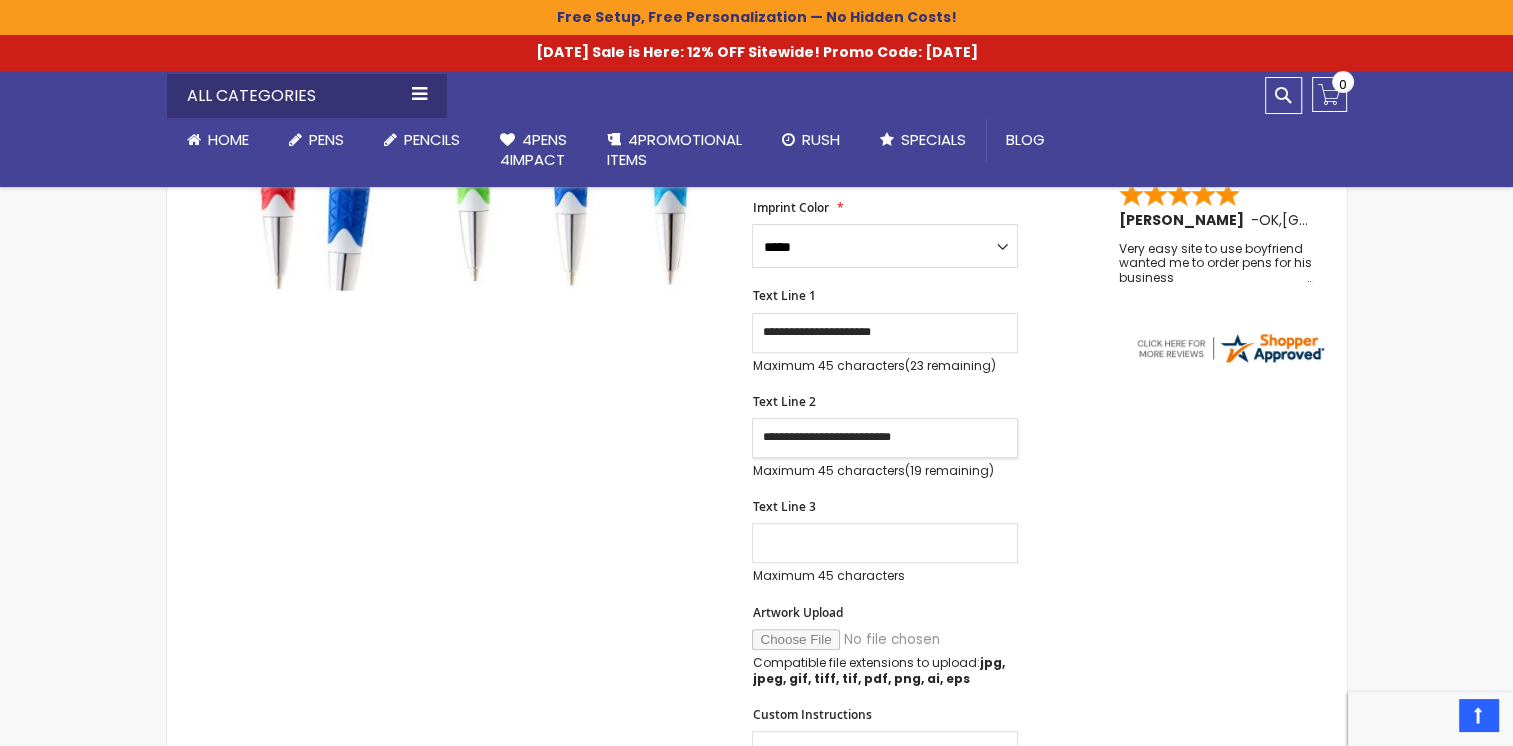type on "**********" 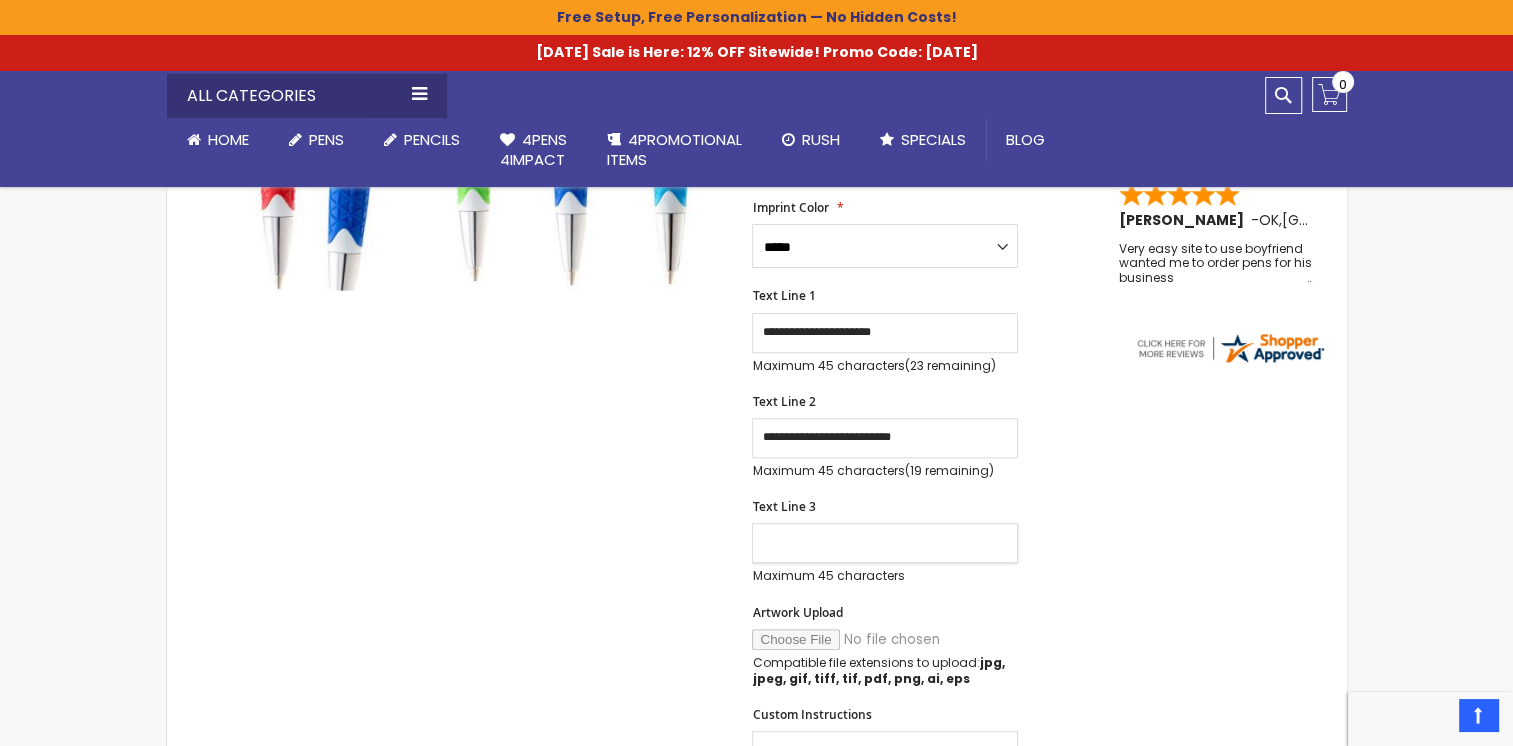 click on "Text Line 3" at bounding box center [885, 543] 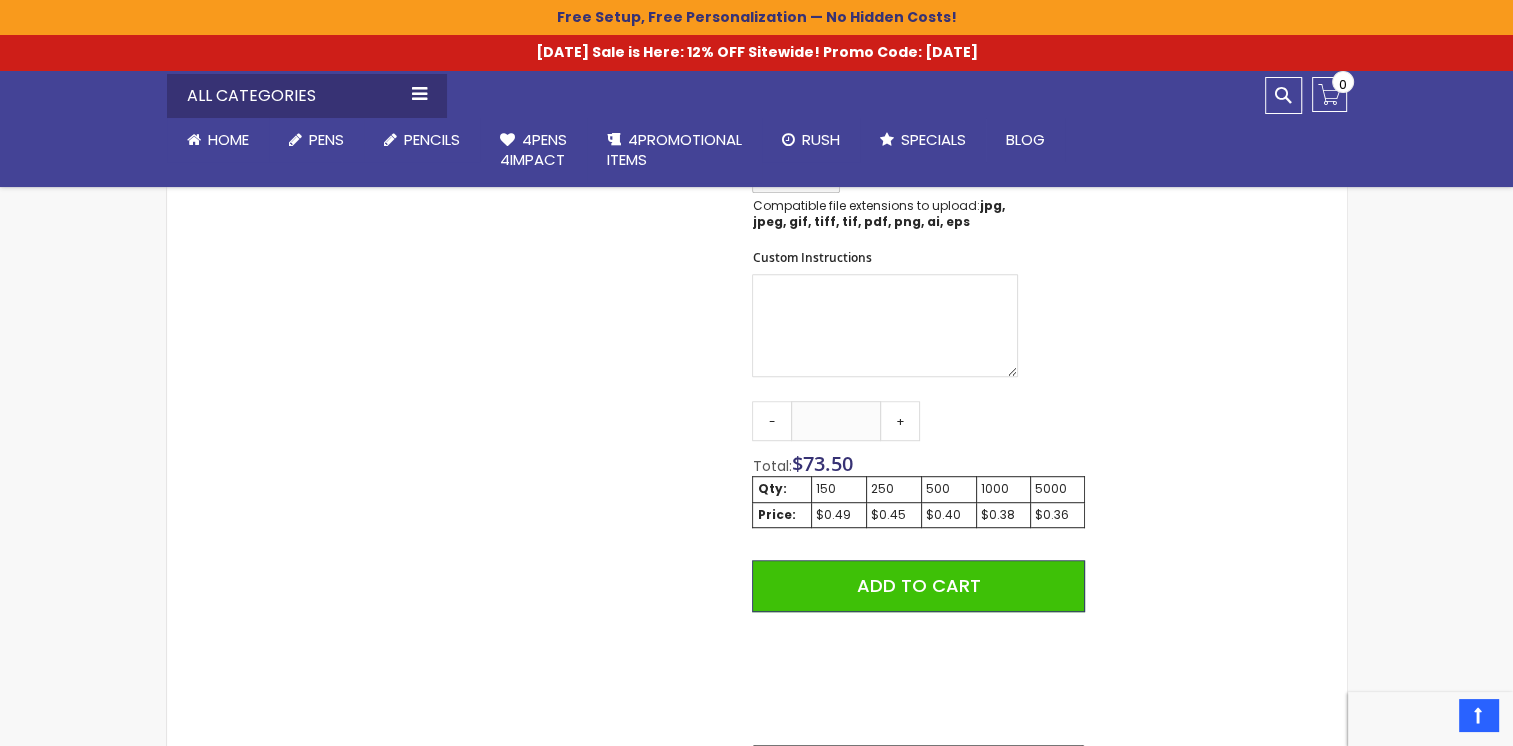scroll, scrollTop: 1076, scrollLeft: 0, axis: vertical 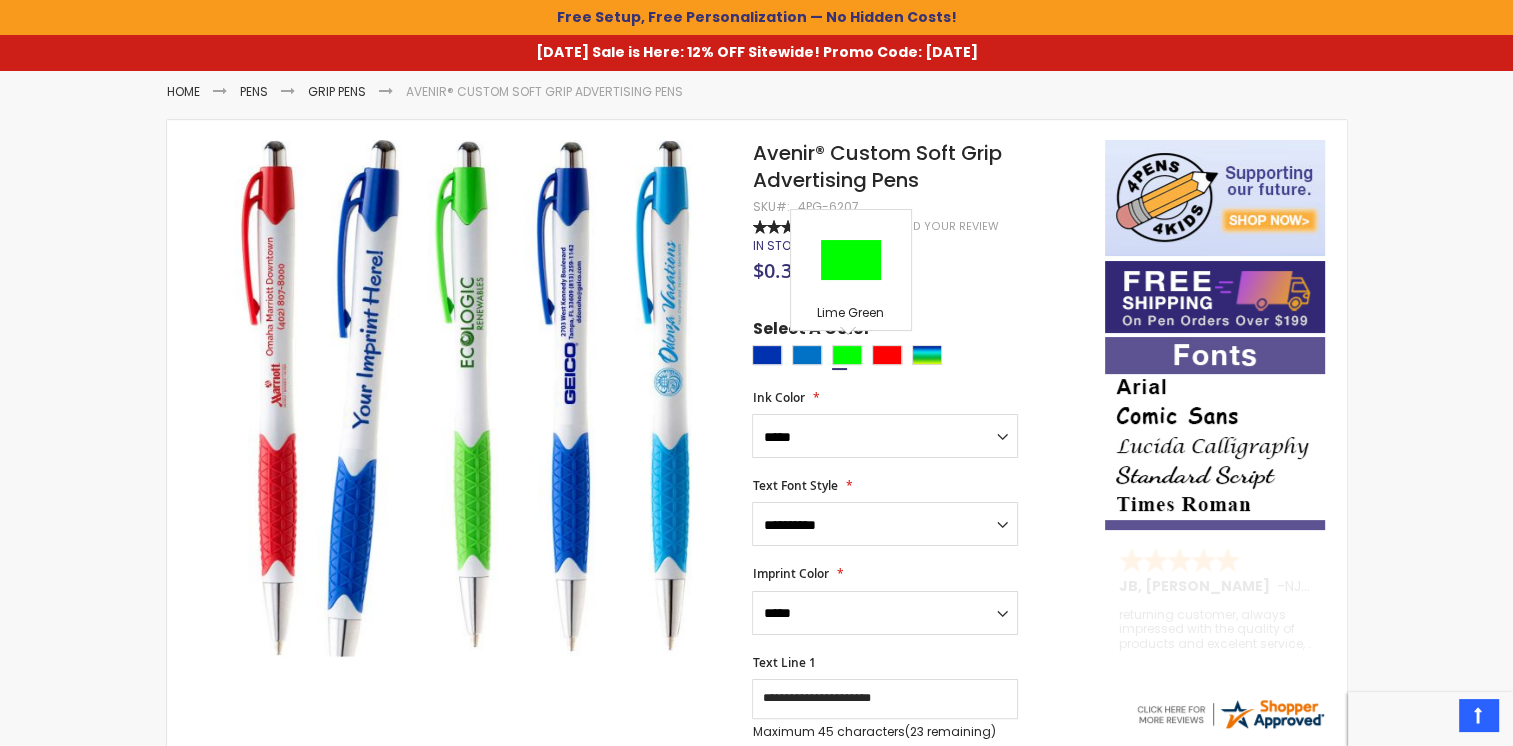 type on "**********" 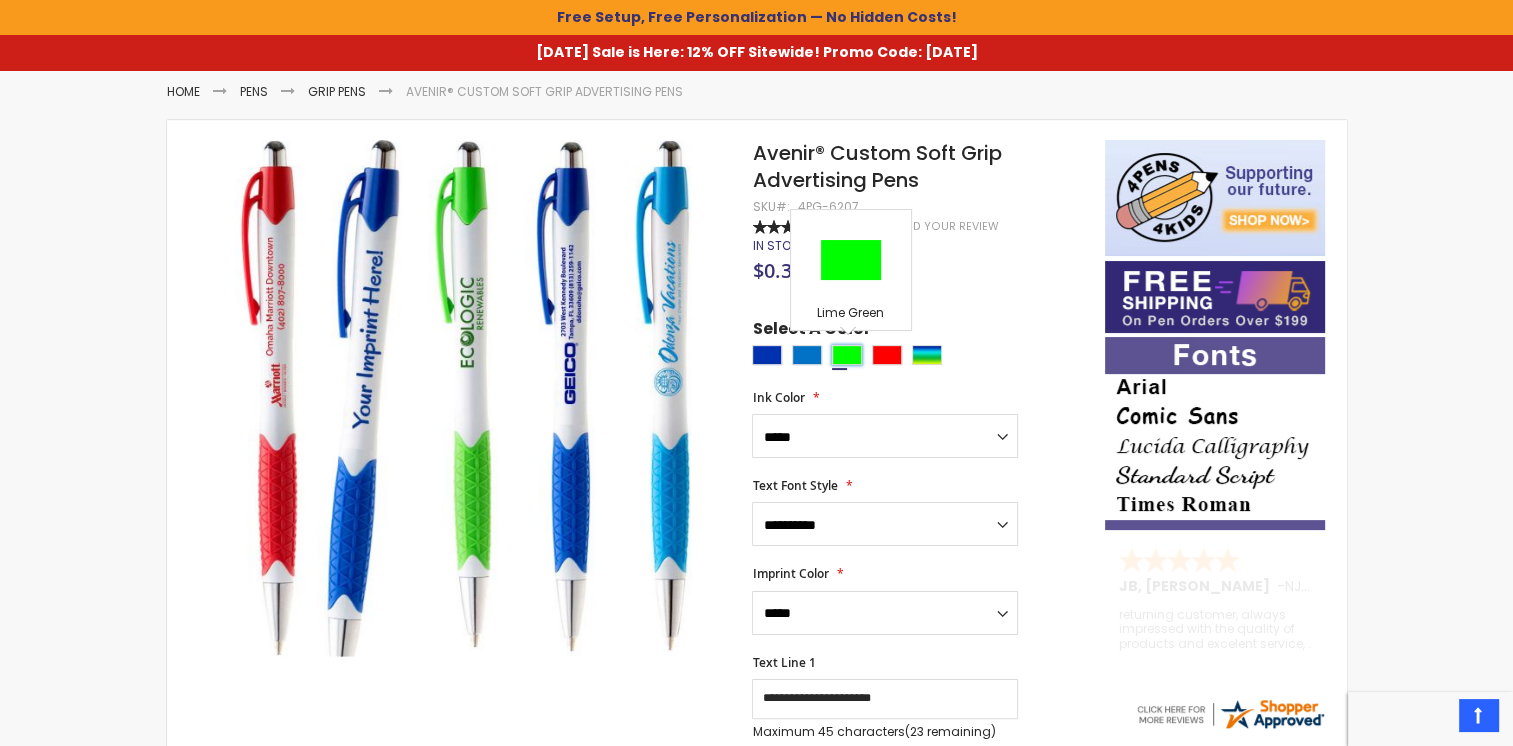 click at bounding box center (847, 355) 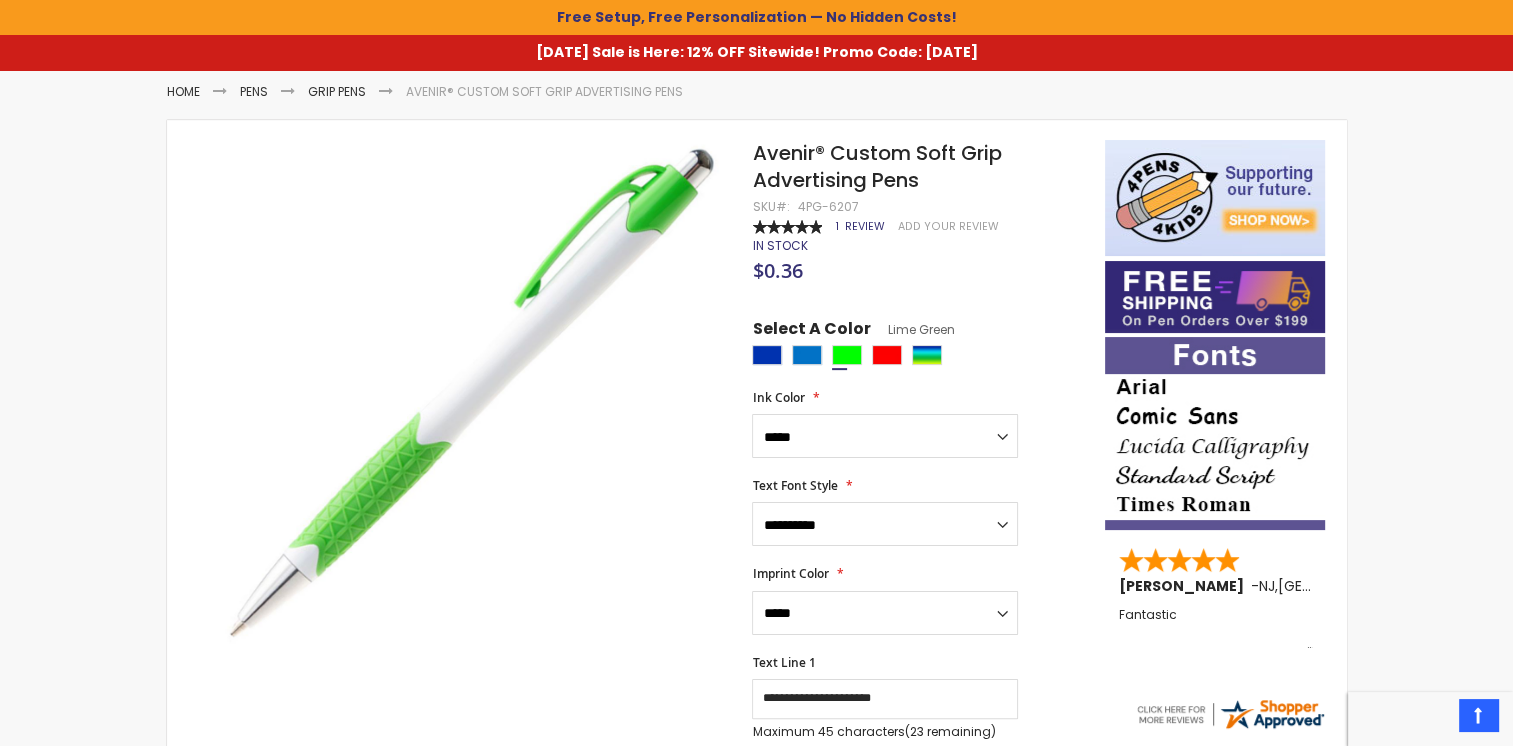 click on "Review" at bounding box center [864, 226] 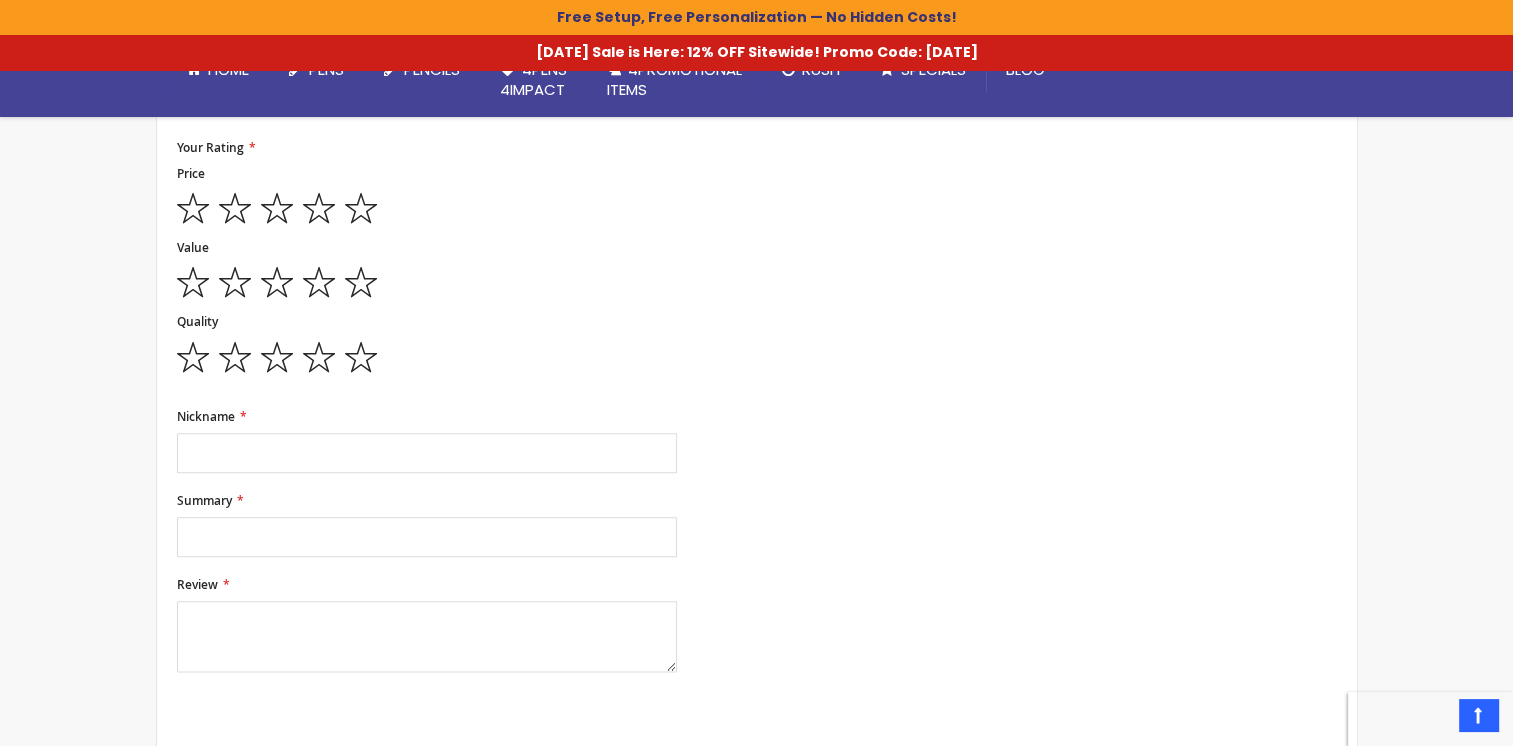 scroll, scrollTop: 2188, scrollLeft: 0, axis: vertical 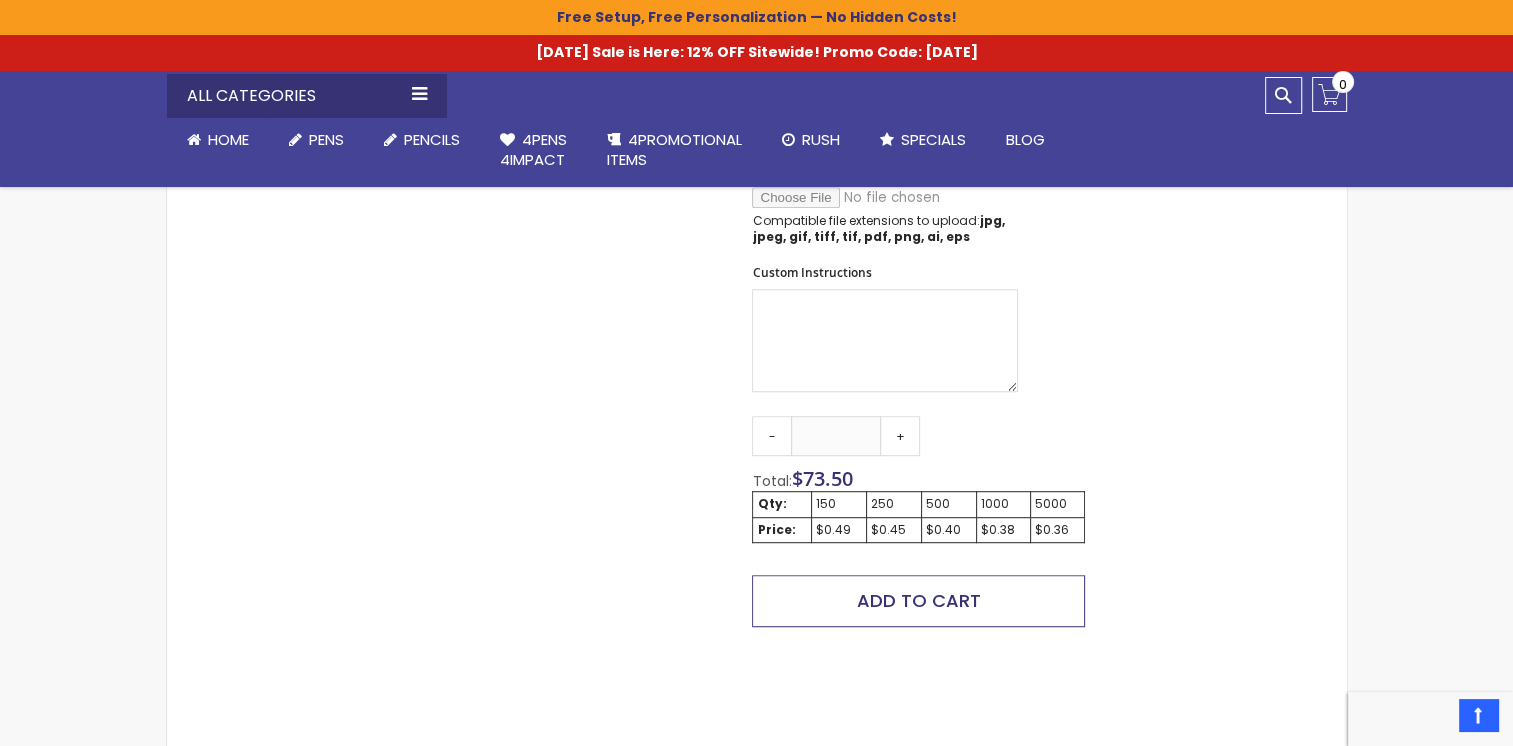 click on "Add to Cart" at bounding box center (918, 601) 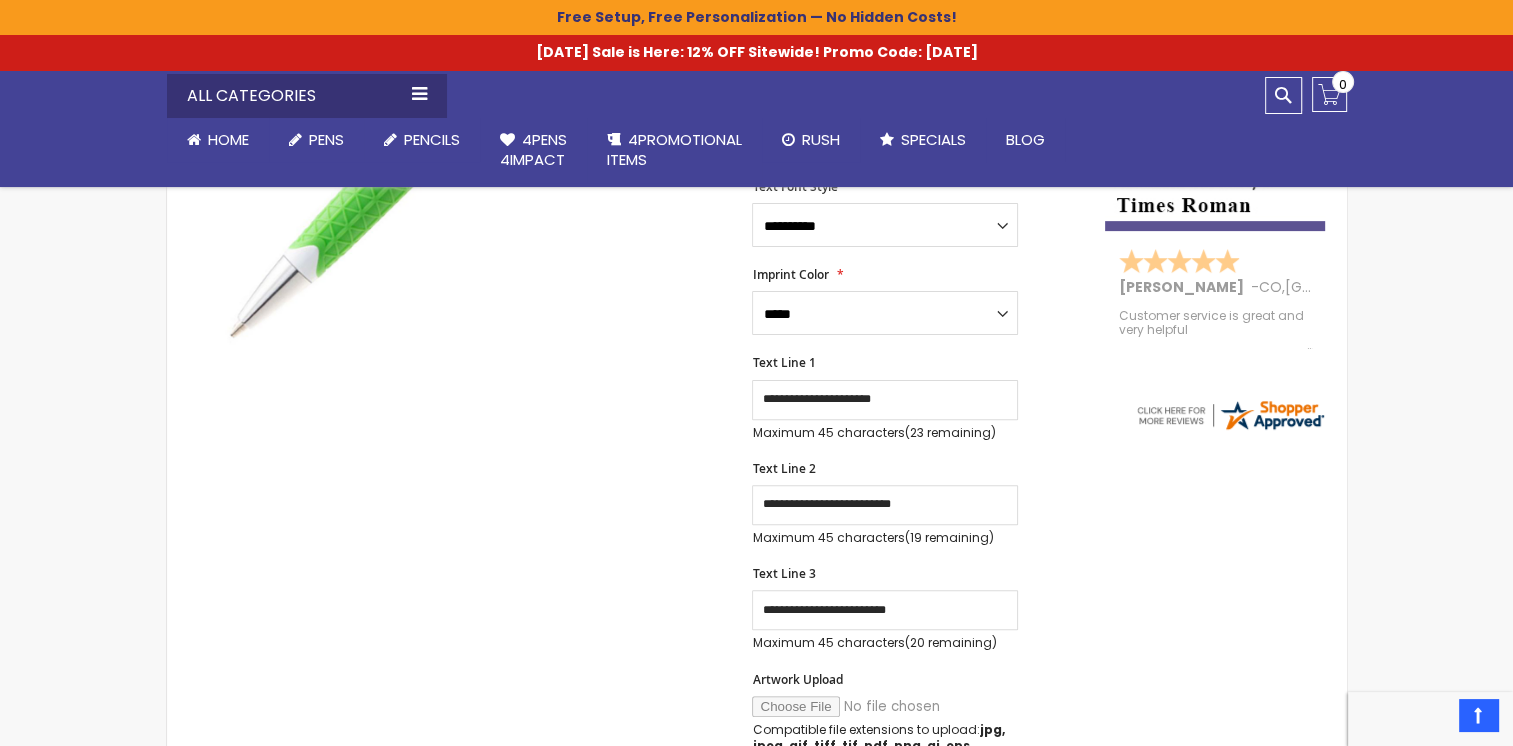 scroll, scrollTop: 557, scrollLeft: 0, axis: vertical 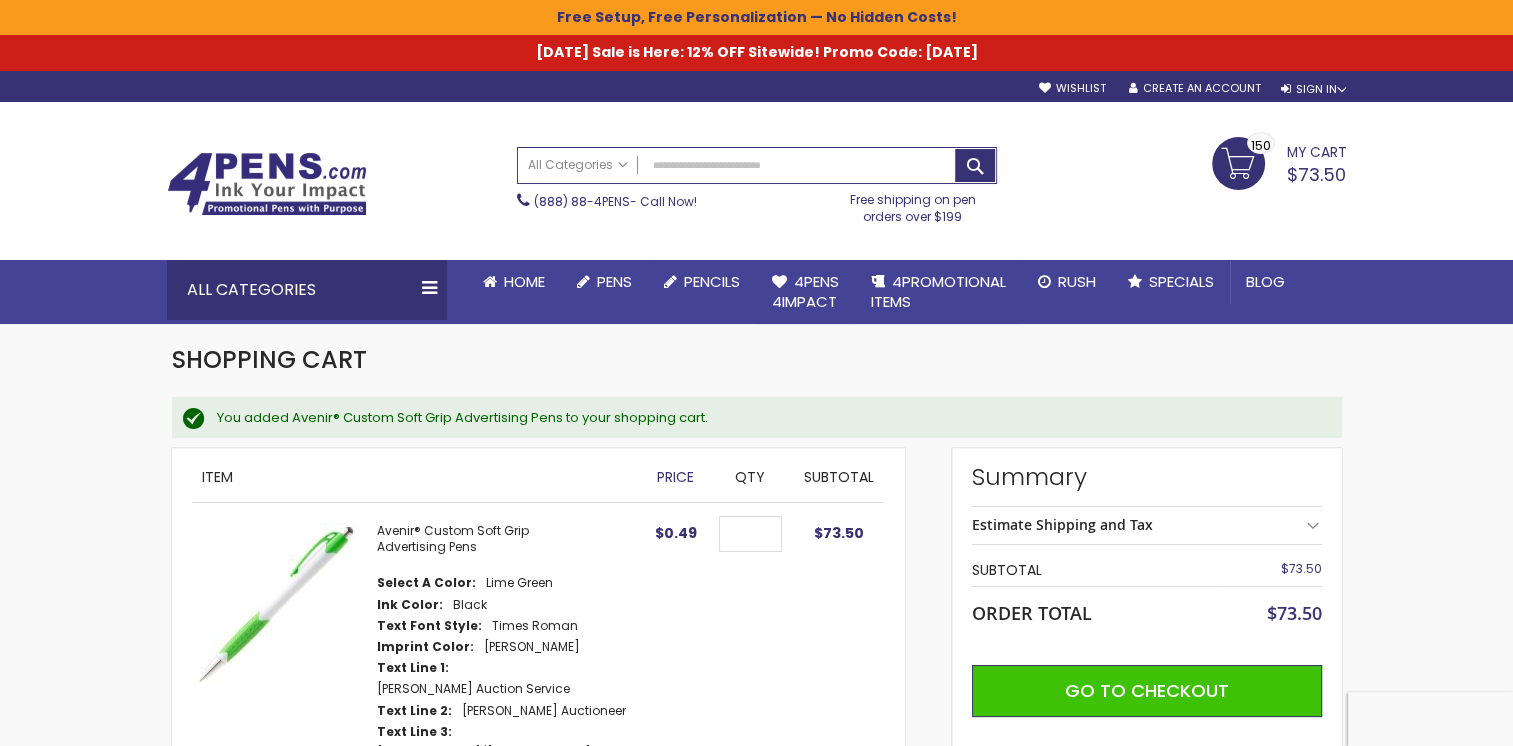 click on "My Cart" at bounding box center [1317, 150] 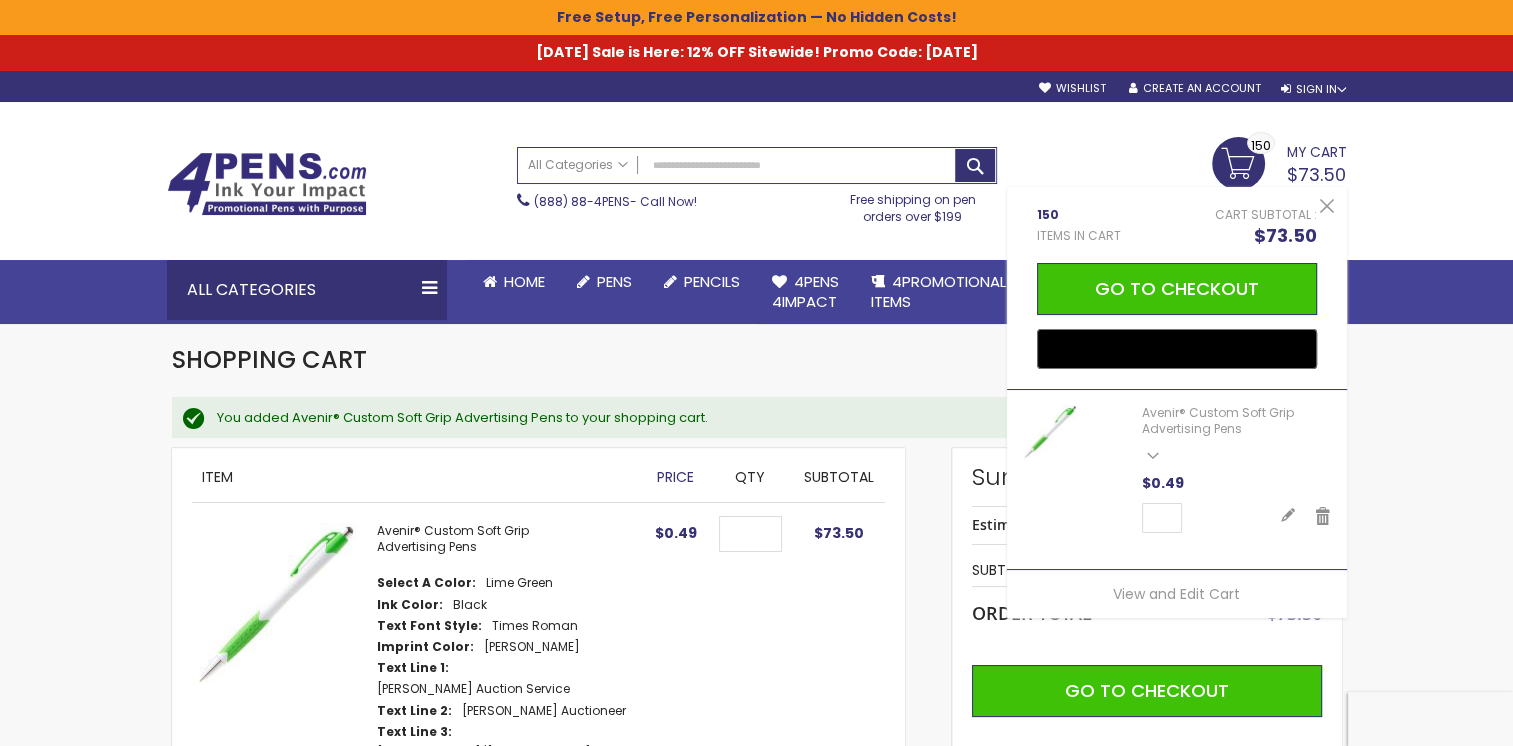 click on "Qty
***
Update" at bounding box center (1237, 518) 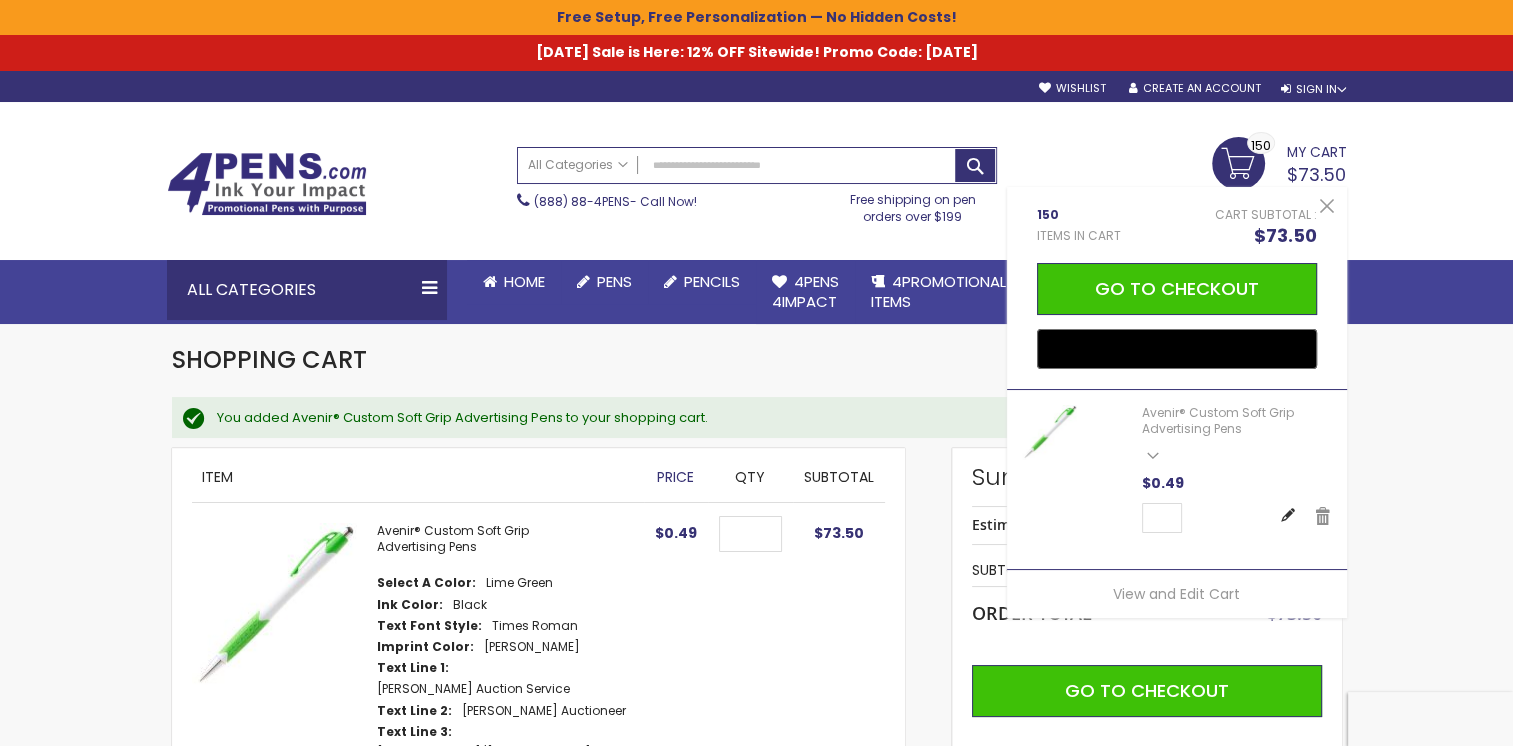 click on "Edit" at bounding box center [1288, 516] 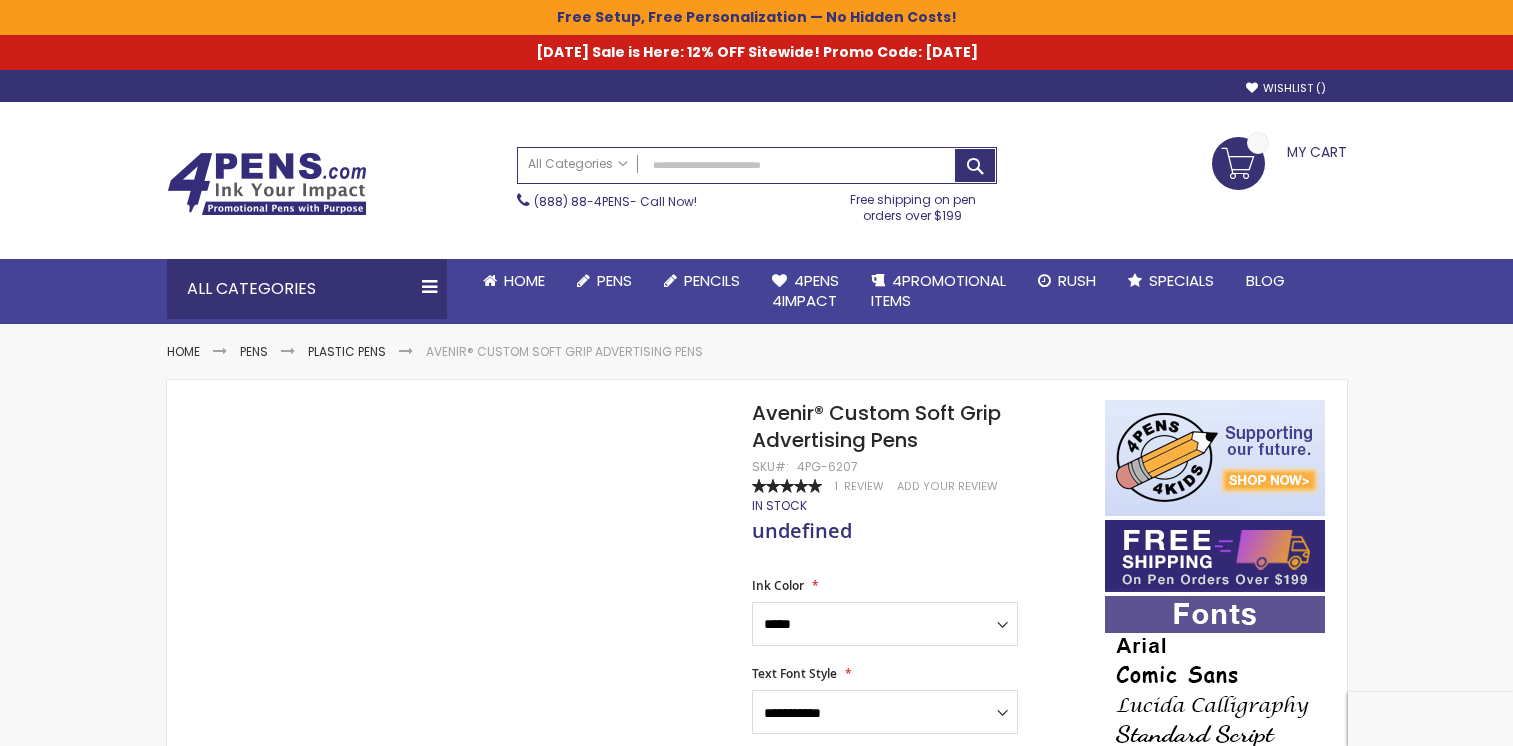 scroll, scrollTop: 0, scrollLeft: 0, axis: both 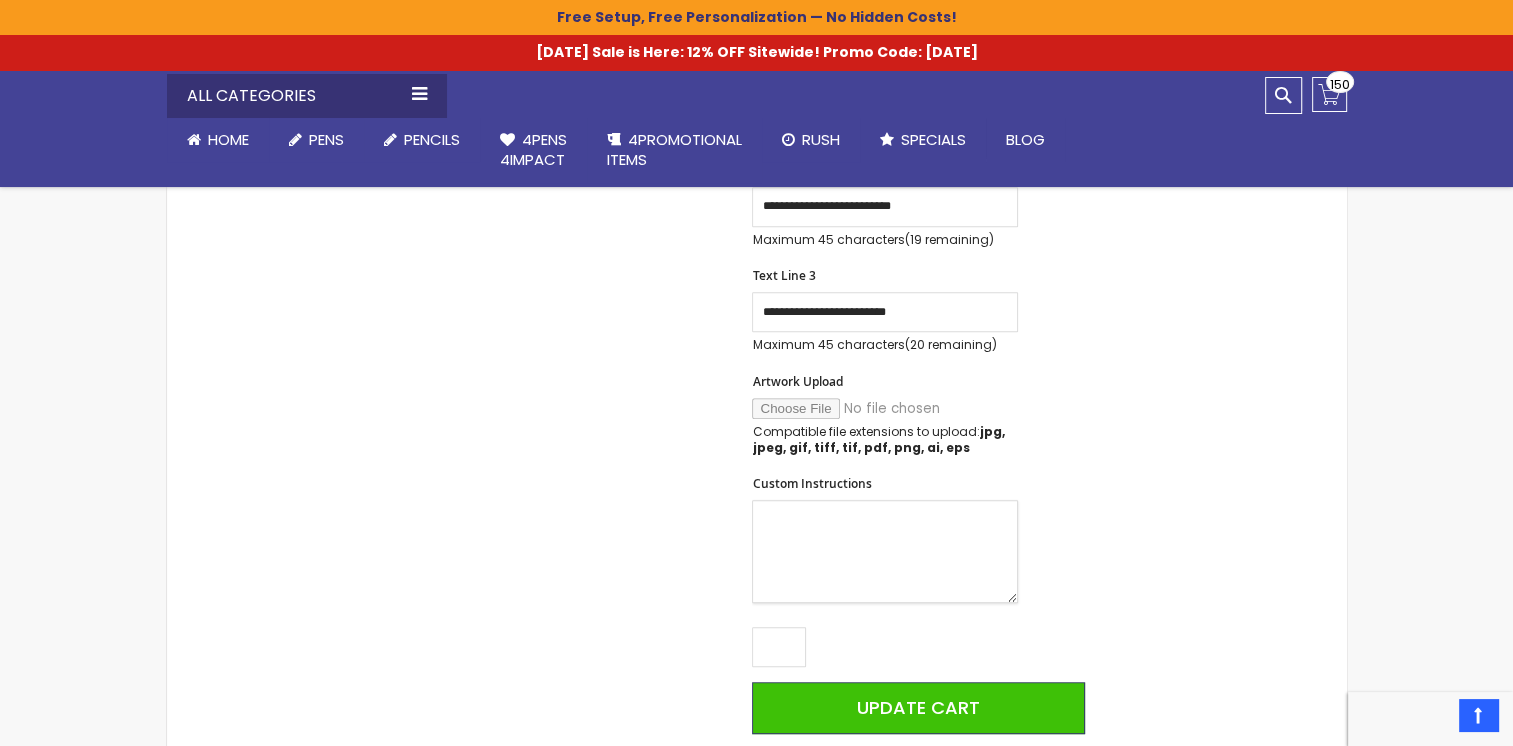 click on "Custom Instructions" at bounding box center [885, 551] 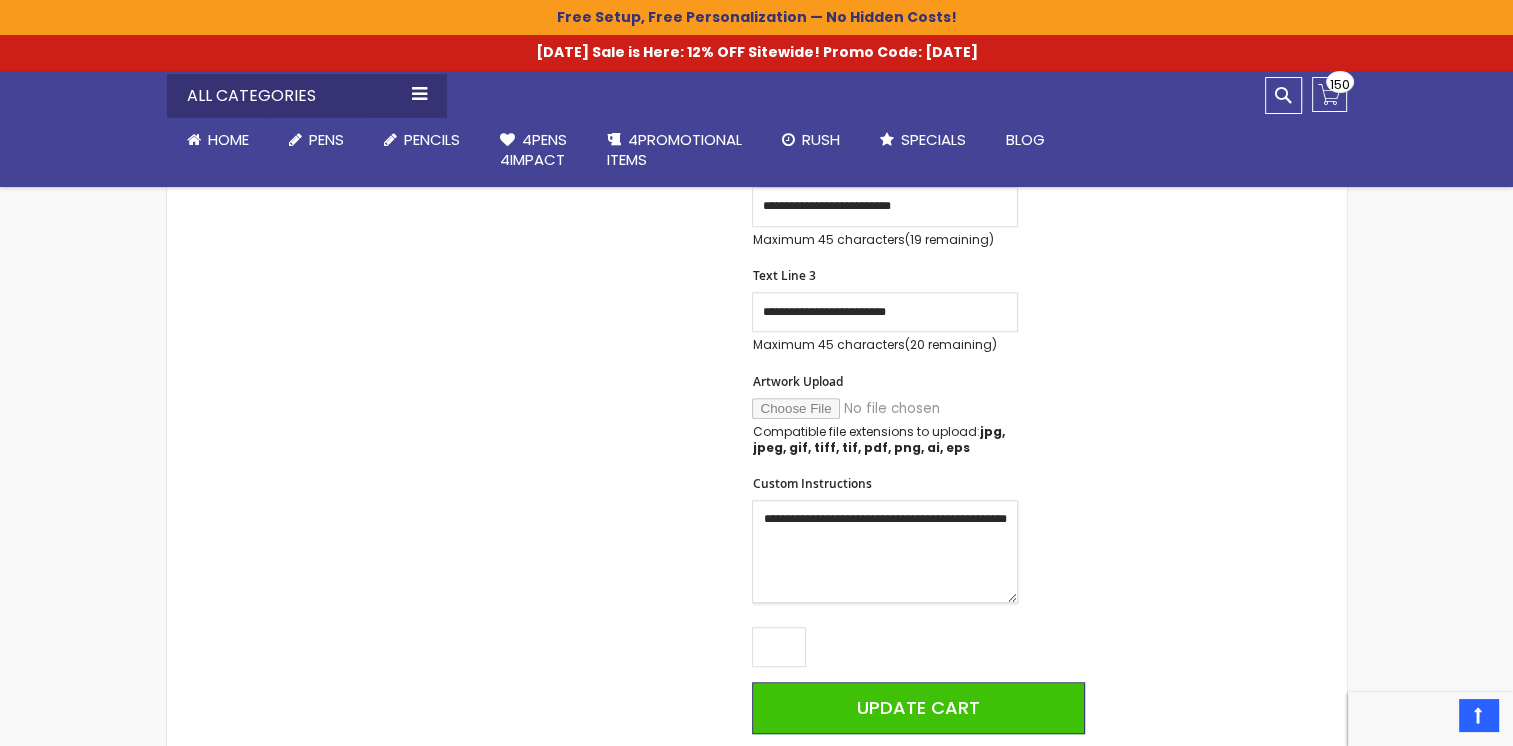 click on "**********" at bounding box center (885, 551) 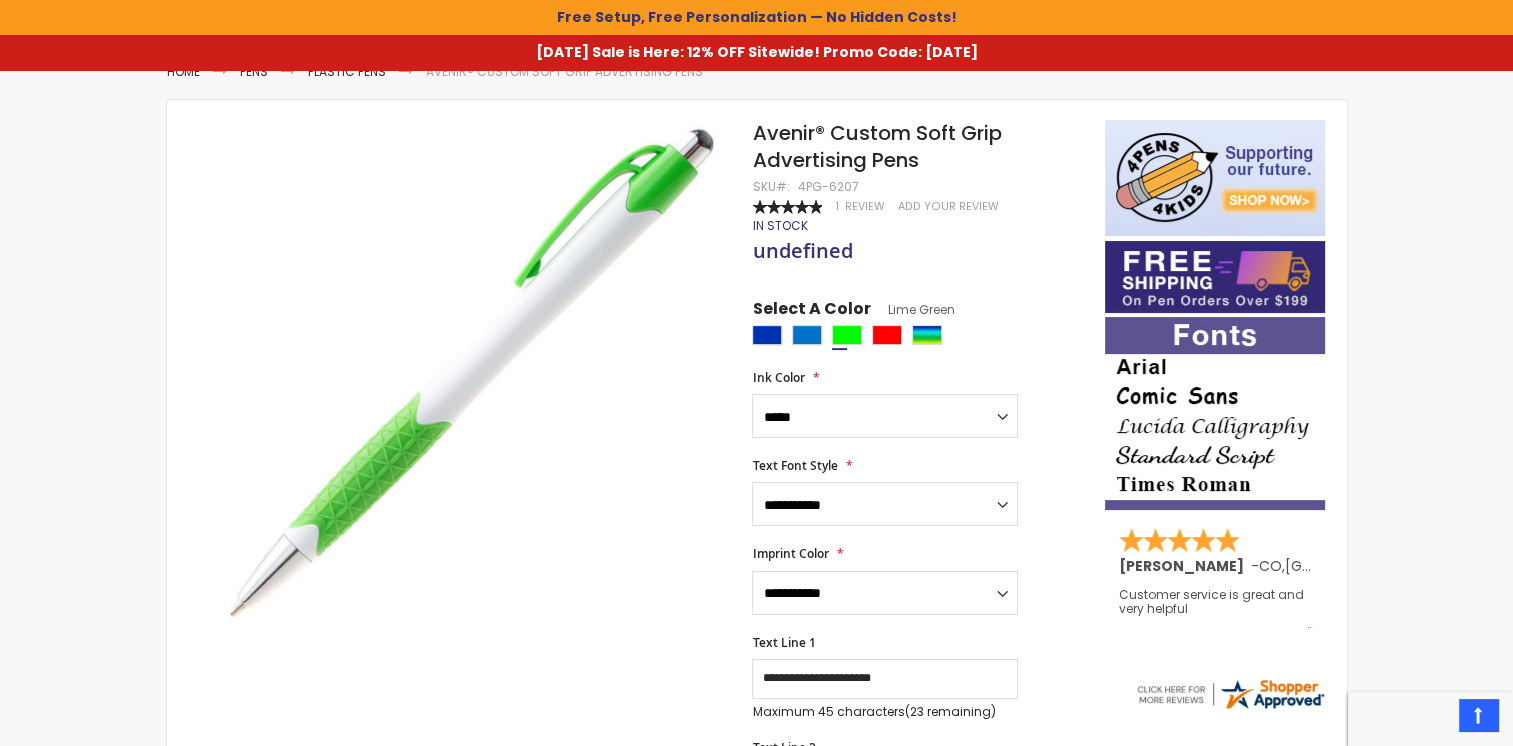 scroll, scrollTop: 259, scrollLeft: 0, axis: vertical 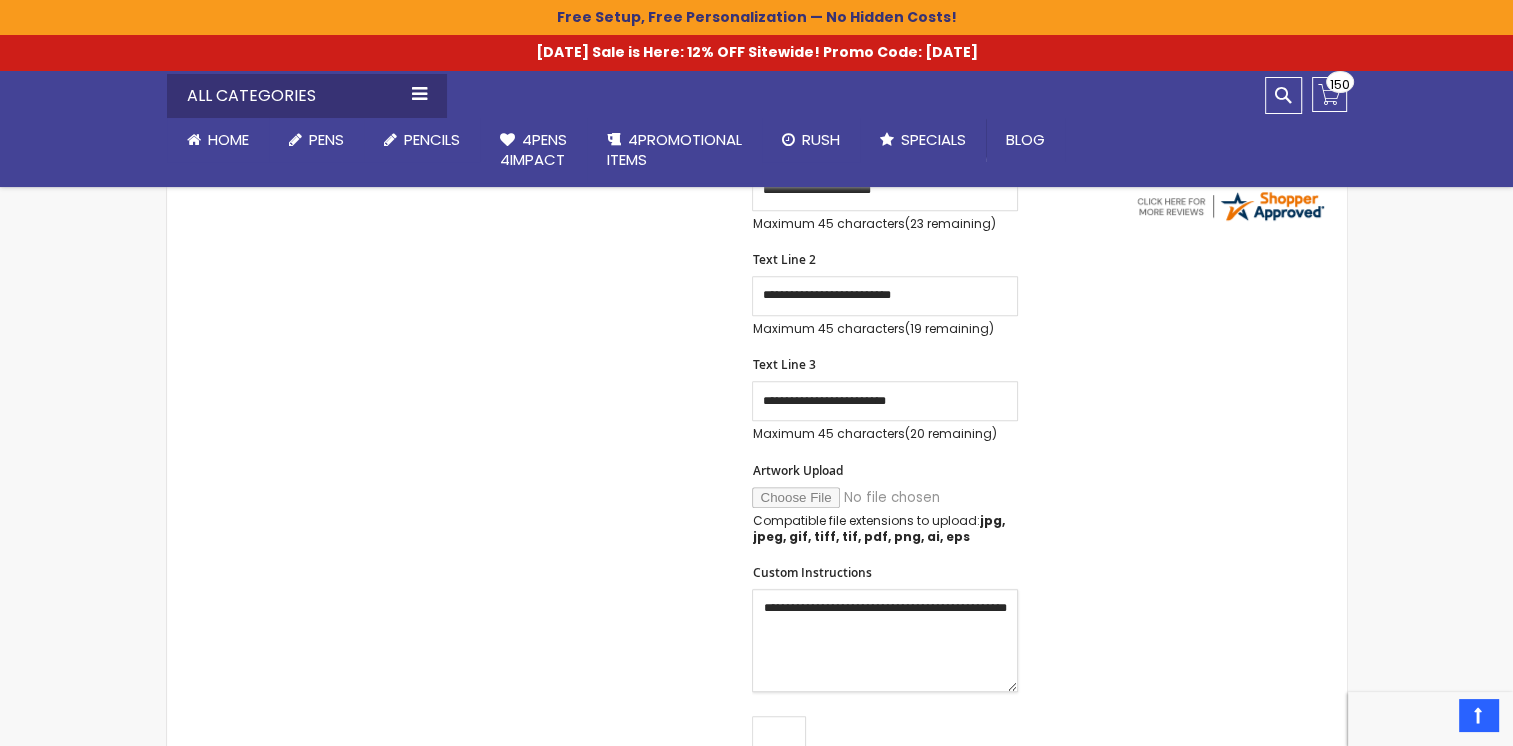 click on "**********" at bounding box center [885, 640] 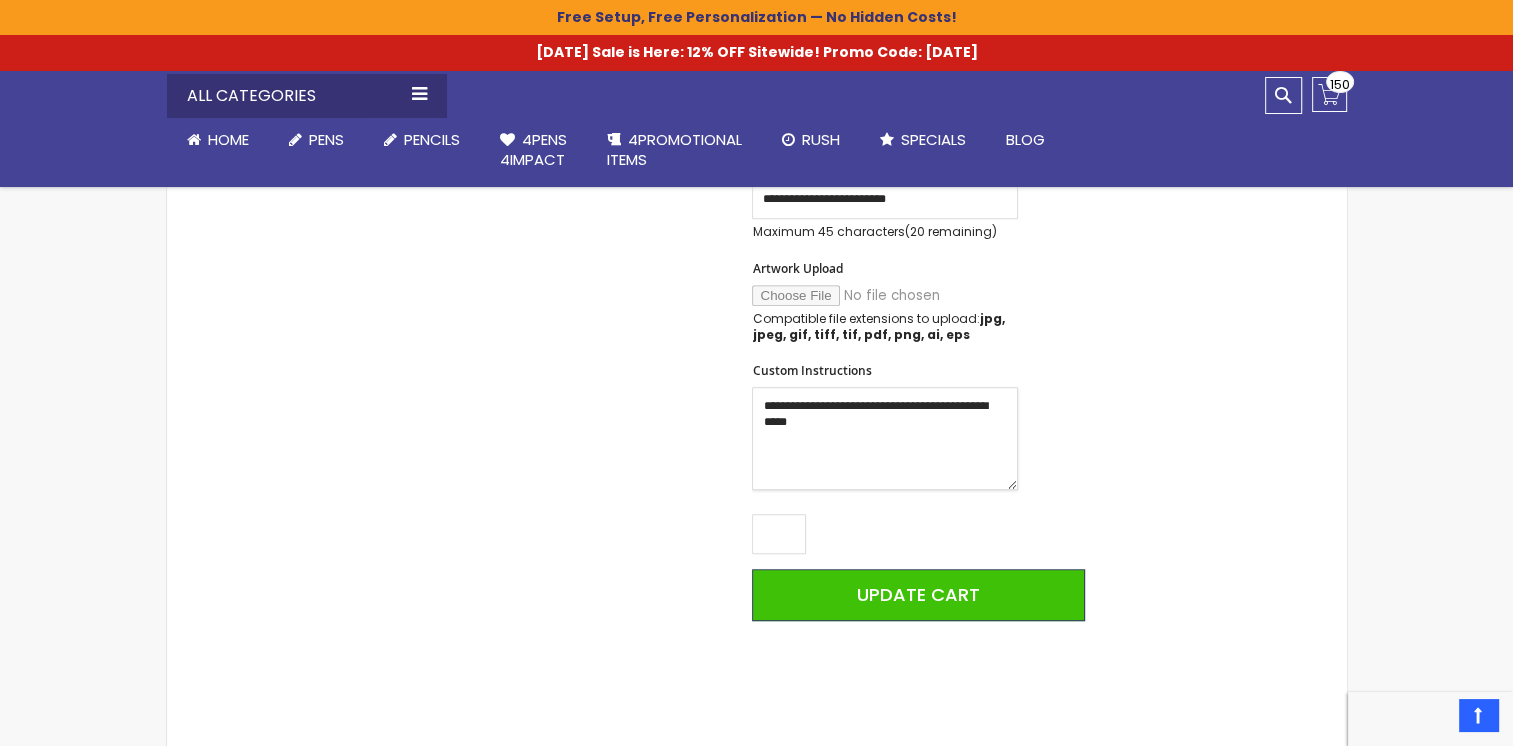 scroll, scrollTop: 1143, scrollLeft: 0, axis: vertical 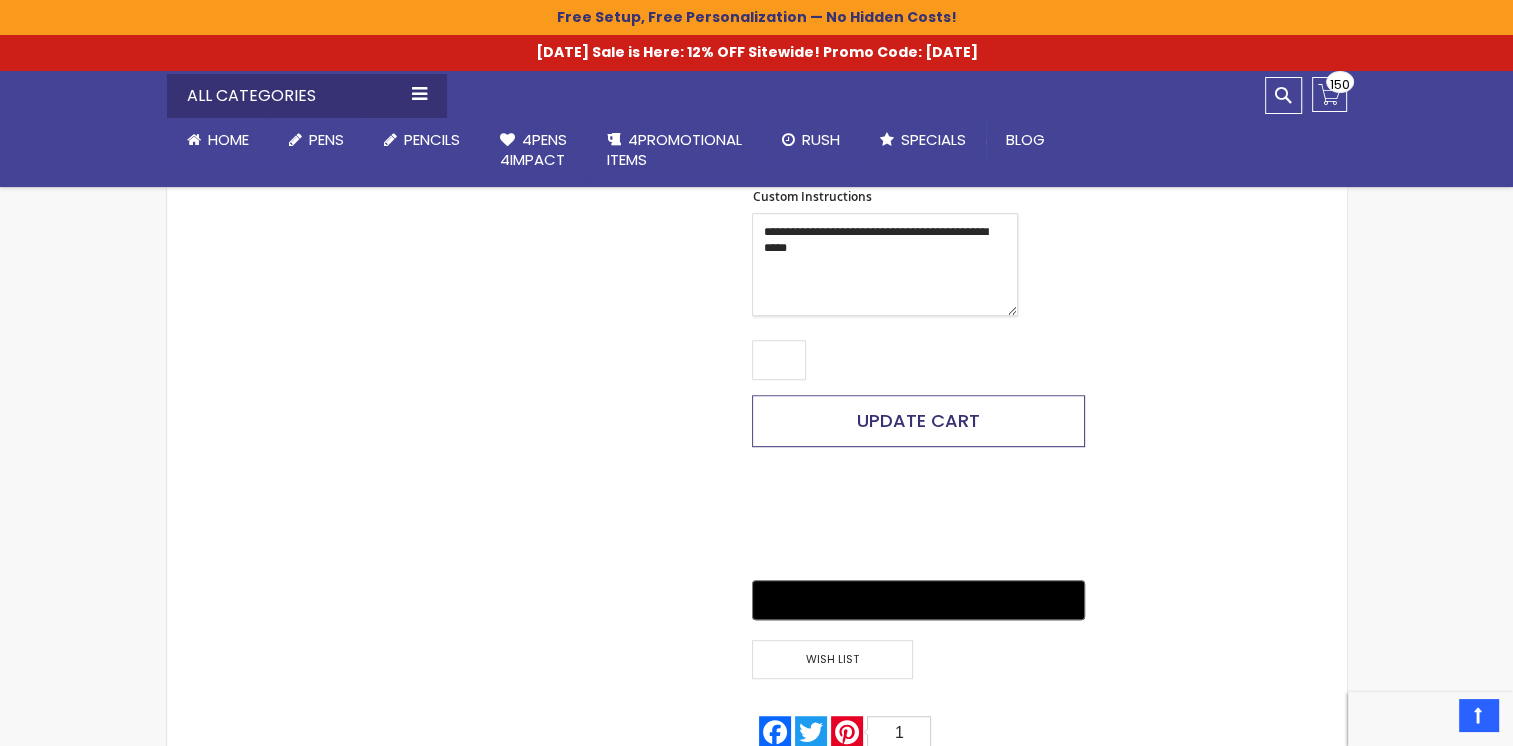type on "**********" 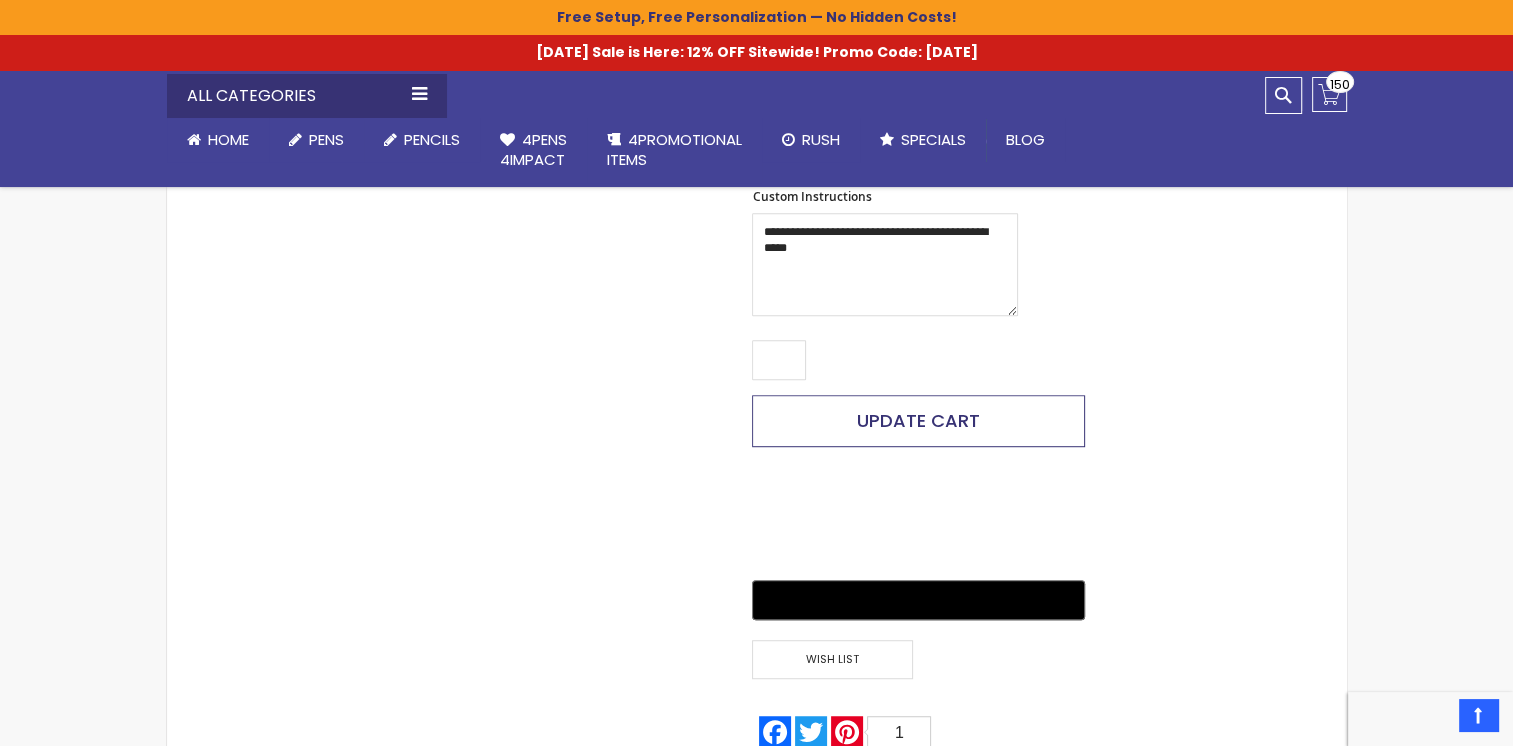 click on "Update Cart" at bounding box center [918, 421] 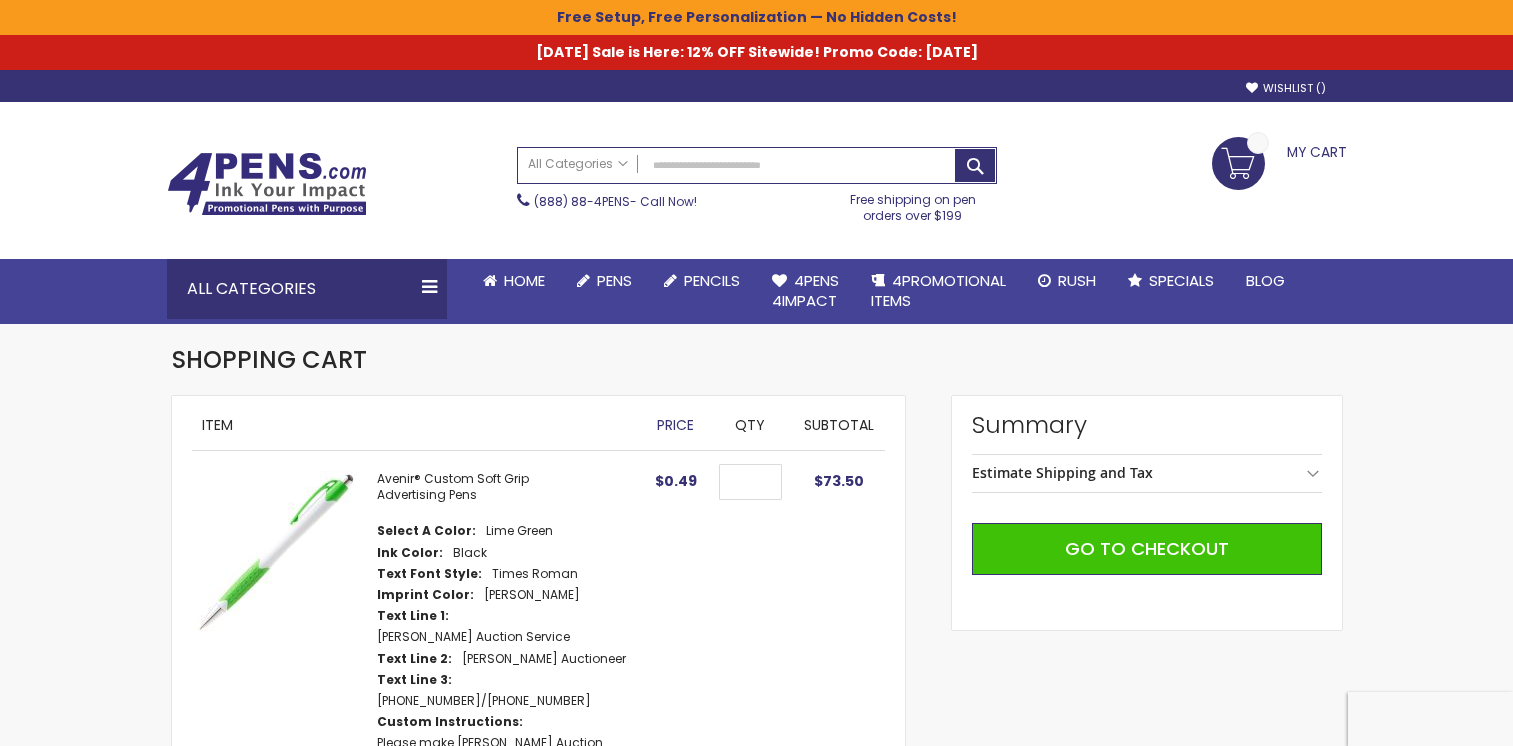 scroll, scrollTop: 0, scrollLeft: 0, axis: both 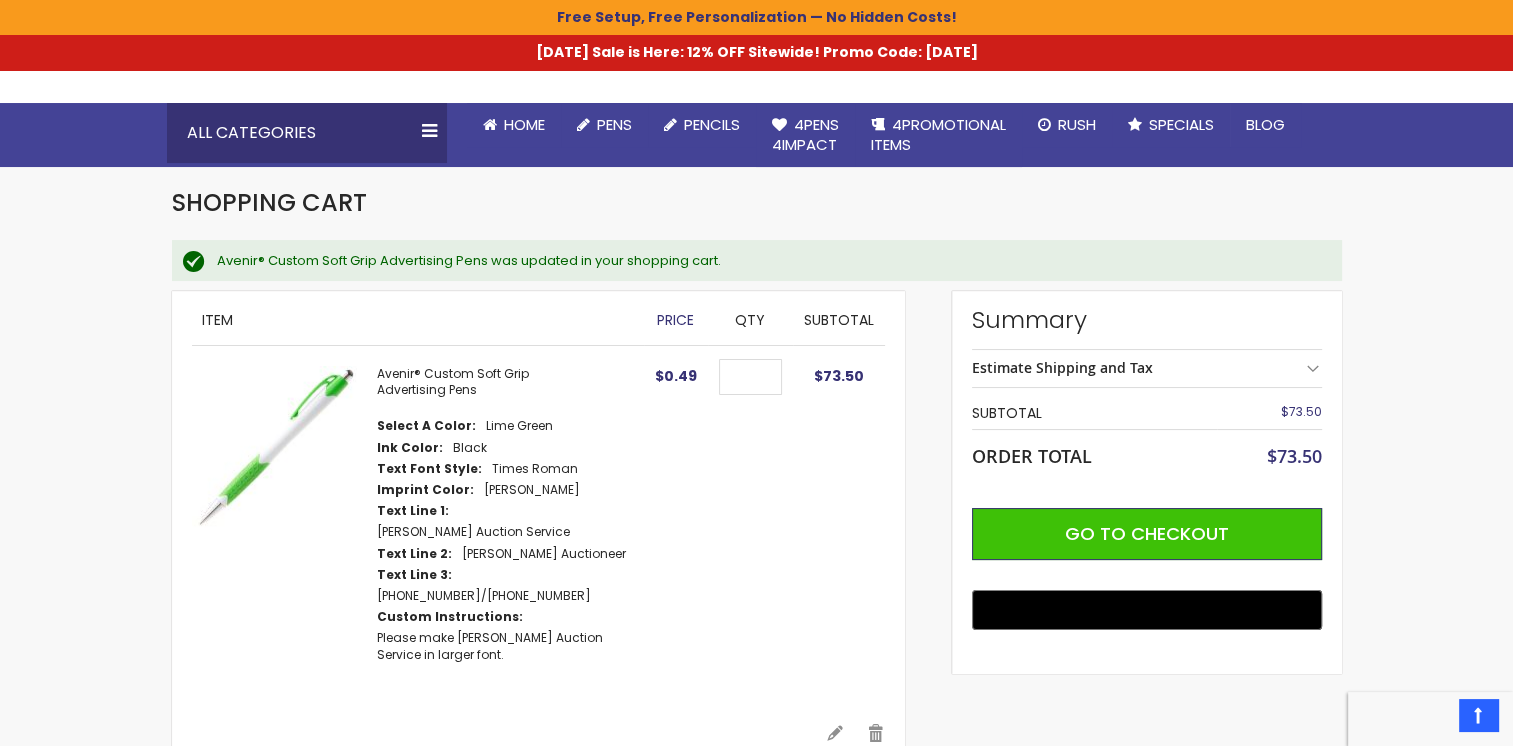 click on "Estimate Shipping and Tax" at bounding box center (1147, 368) 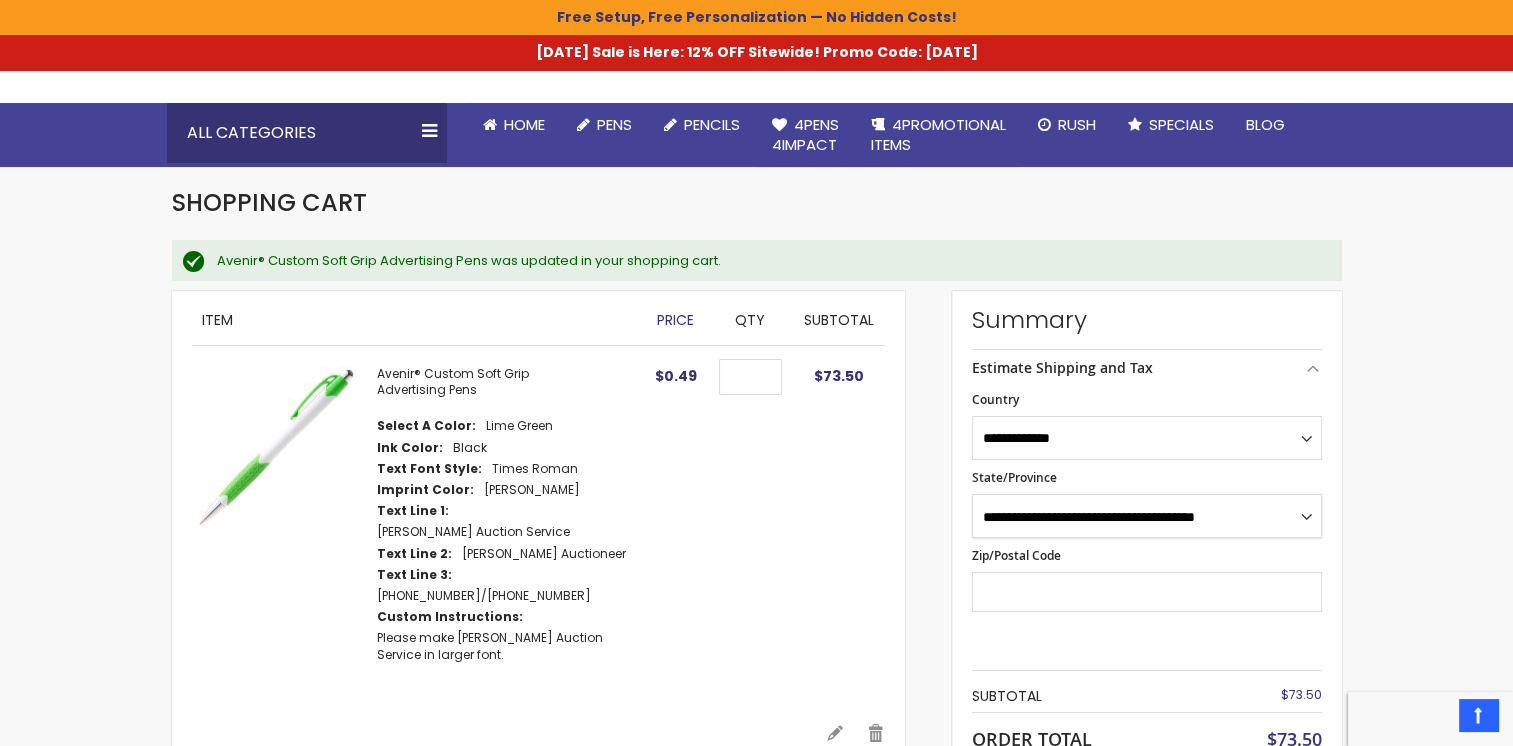 click on "**********" at bounding box center (1147, 516) 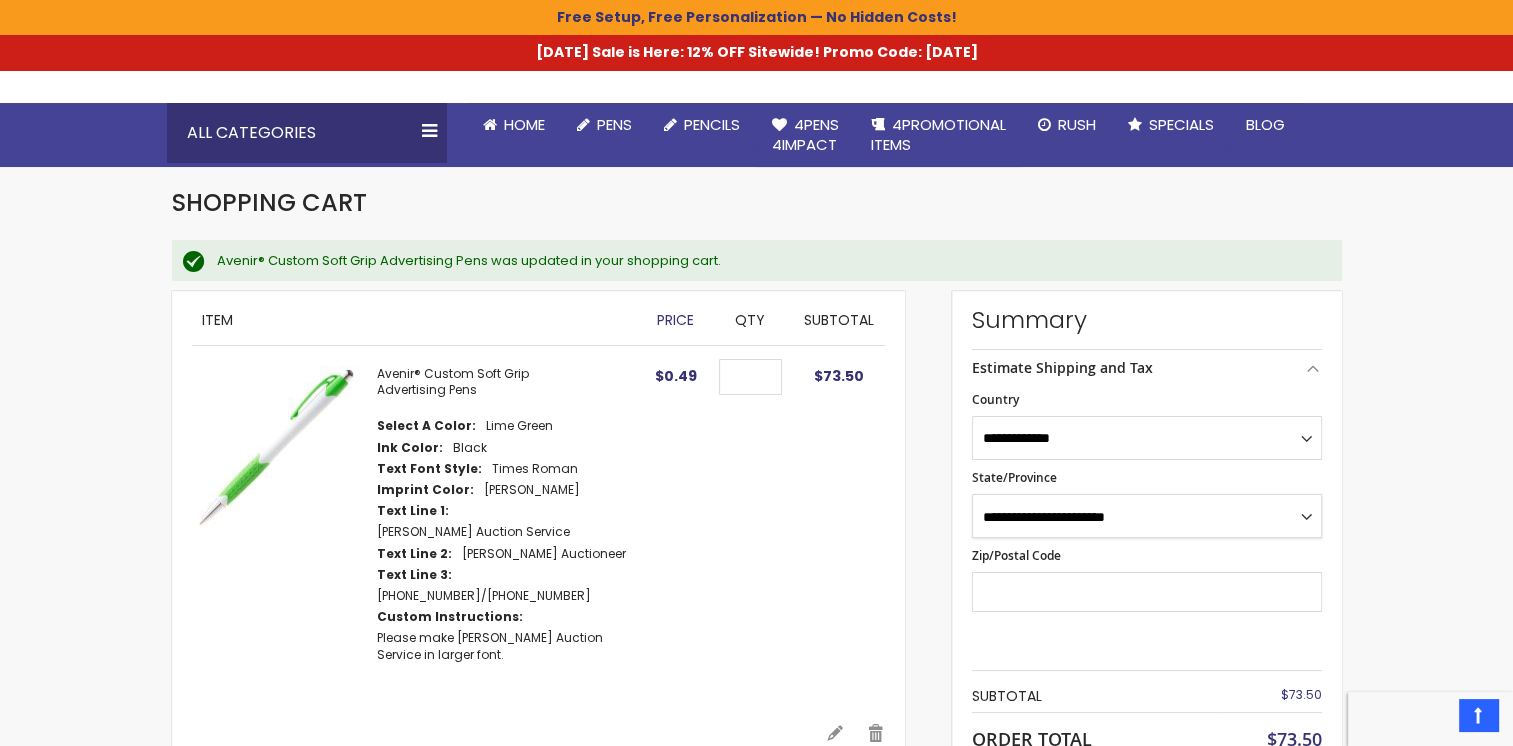 click on "**********" at bounding box center (1147, 516) 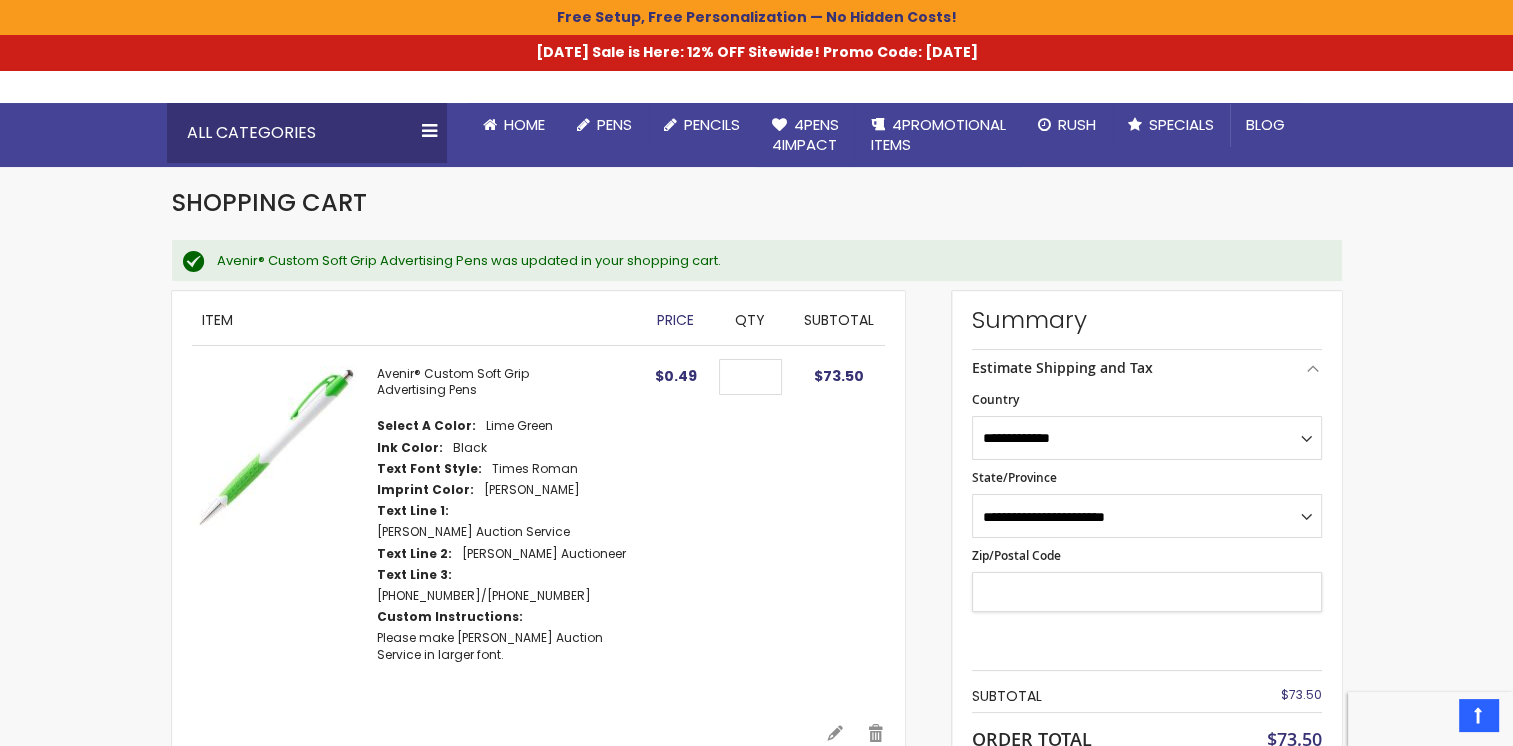 click on "Zip/Postal Code" at bounding box center [1147, 592] 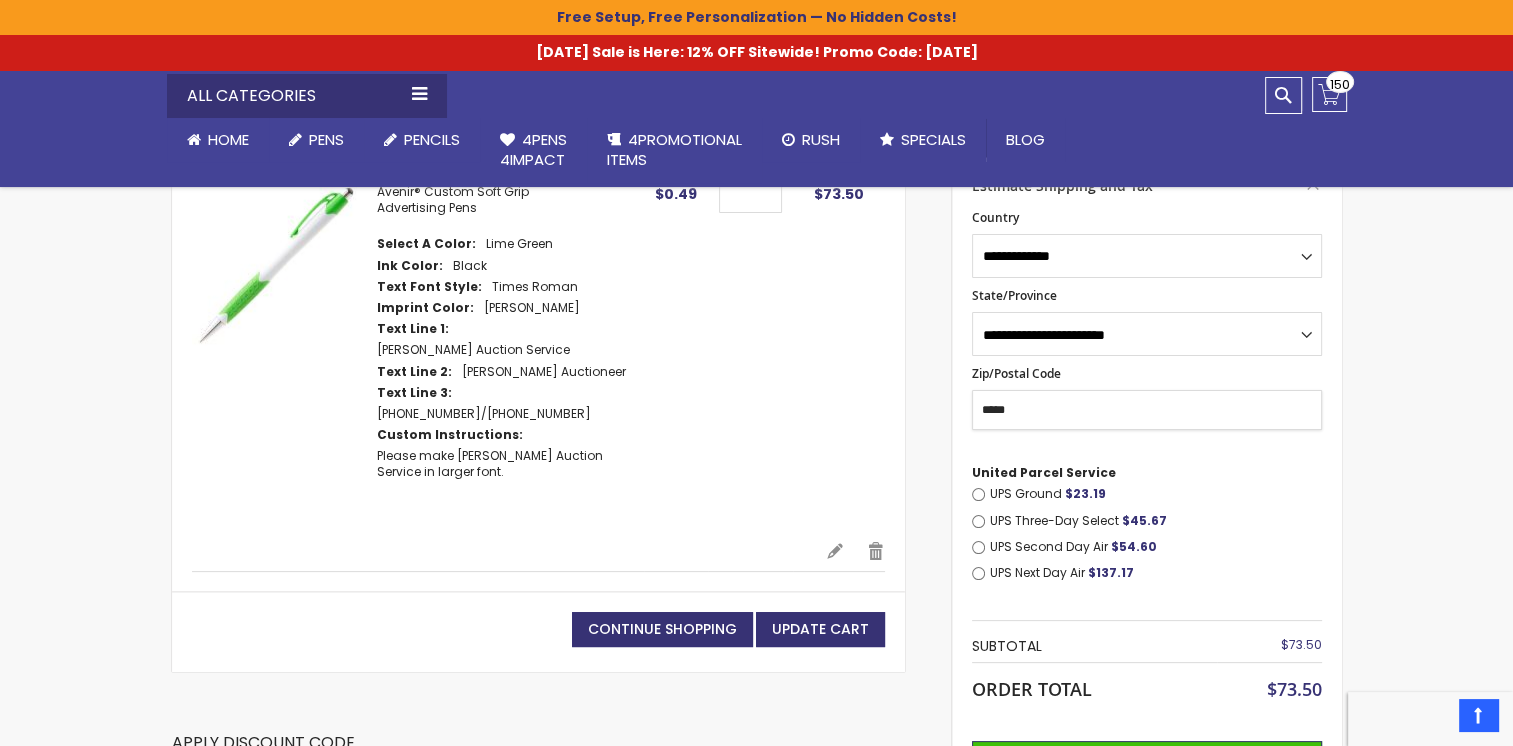 scroll, scrollTop: 352, scrollLeft: 0, axis: vertical 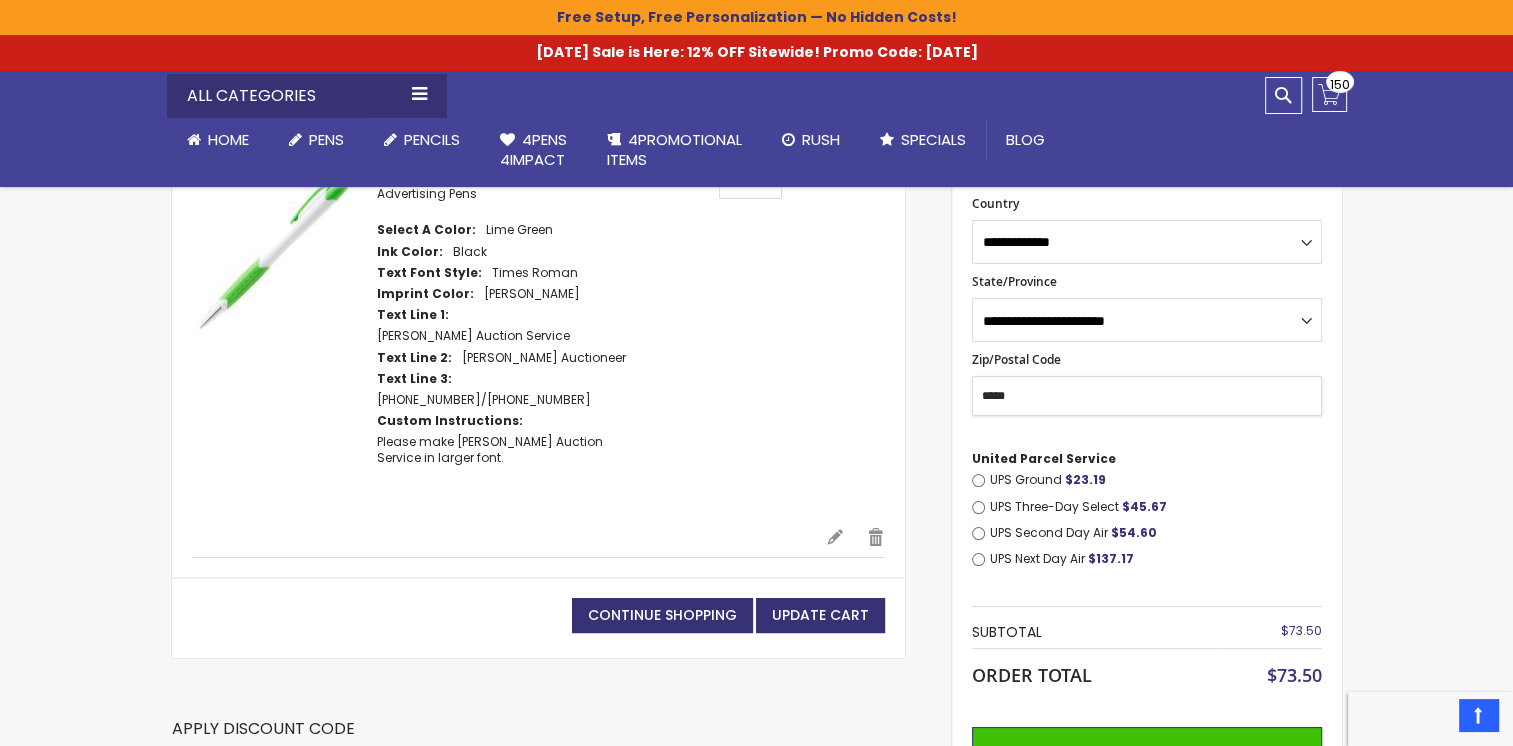 type on "*****" 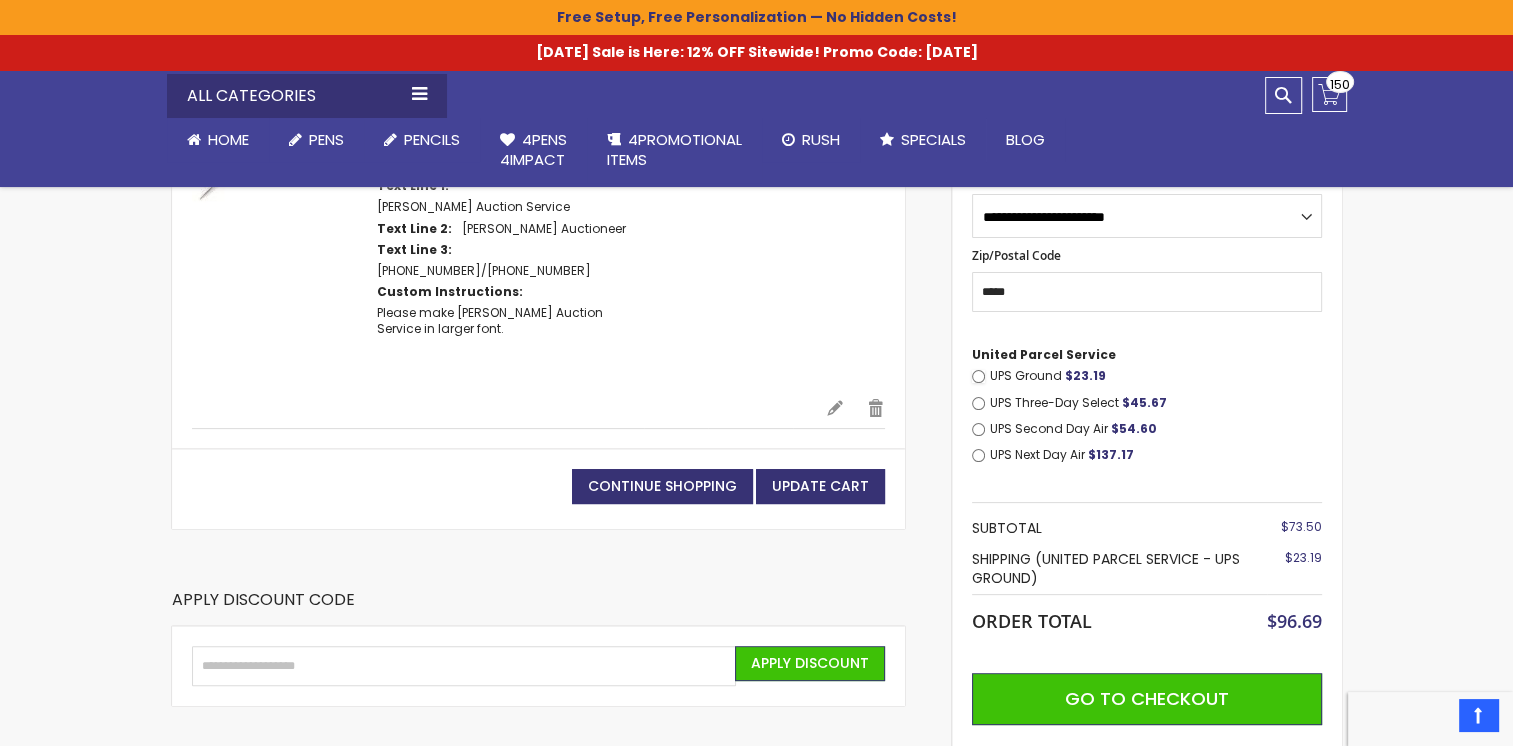 scroll, scrollTop: 496, scrollLeft: 0, axis: vertical 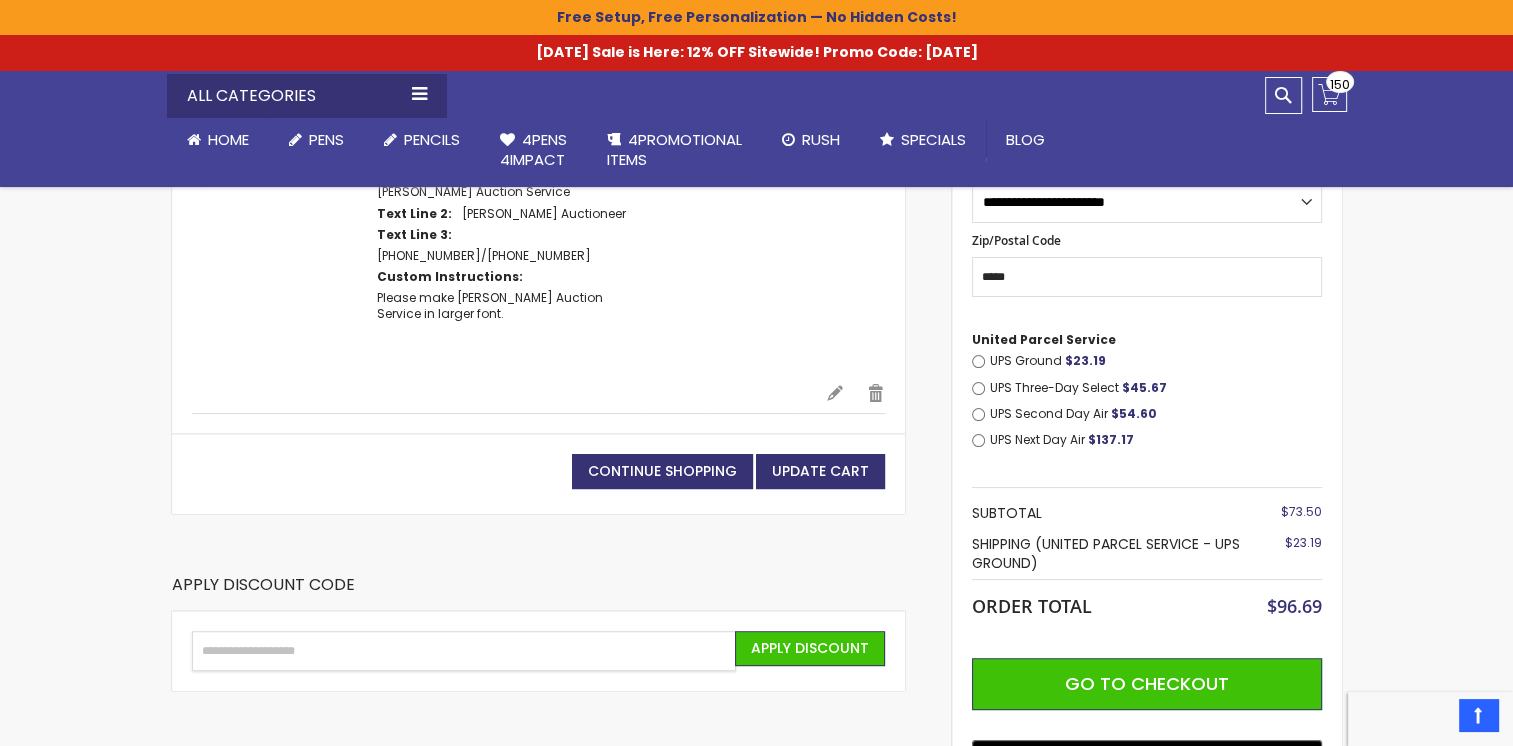 click on "Enter discount code" at bounding box center [464, 651] 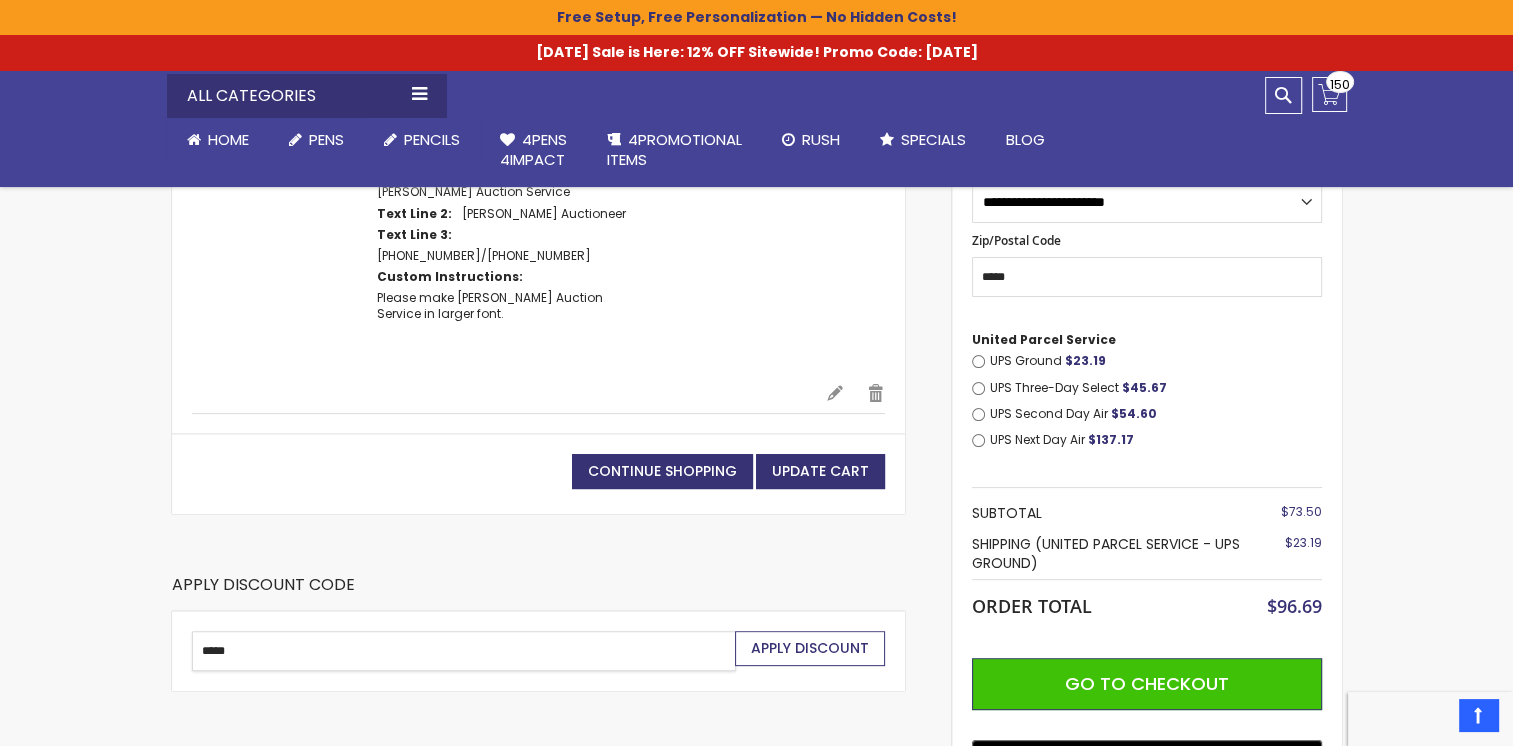 type on "*****" 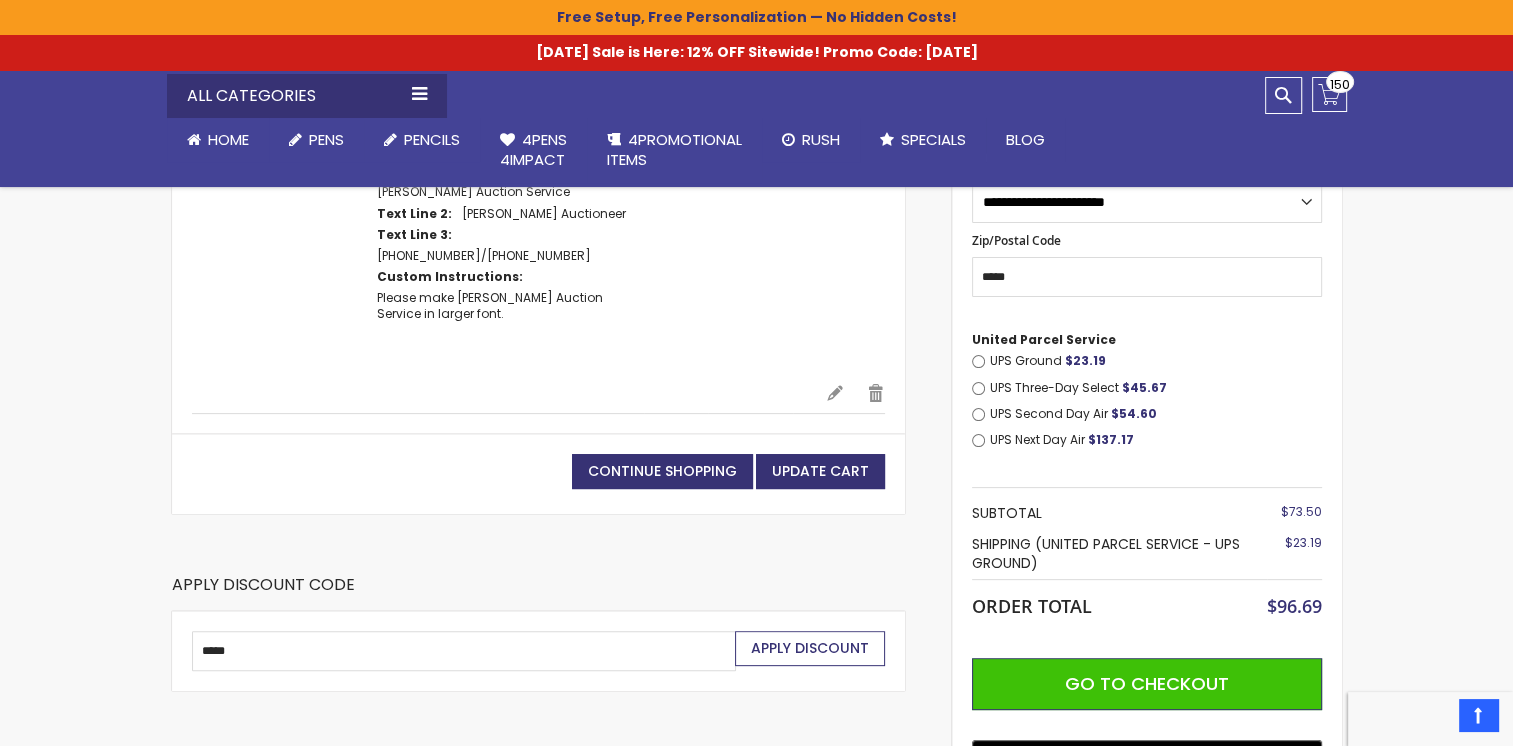click on "Apply Discount" at bounding box center [810, 648] 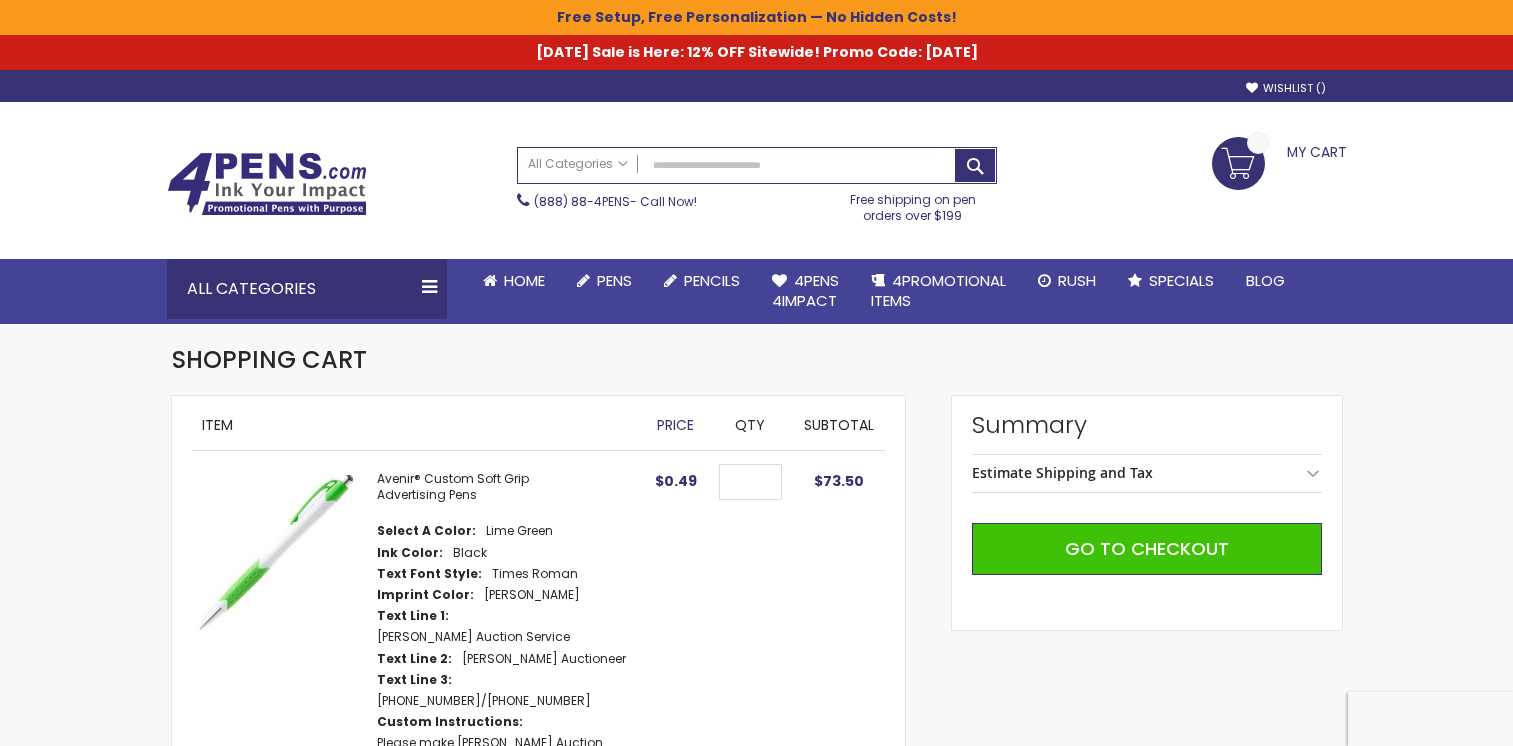 scroll, scrollTop: 0, scrollLeft: 0, axis: both 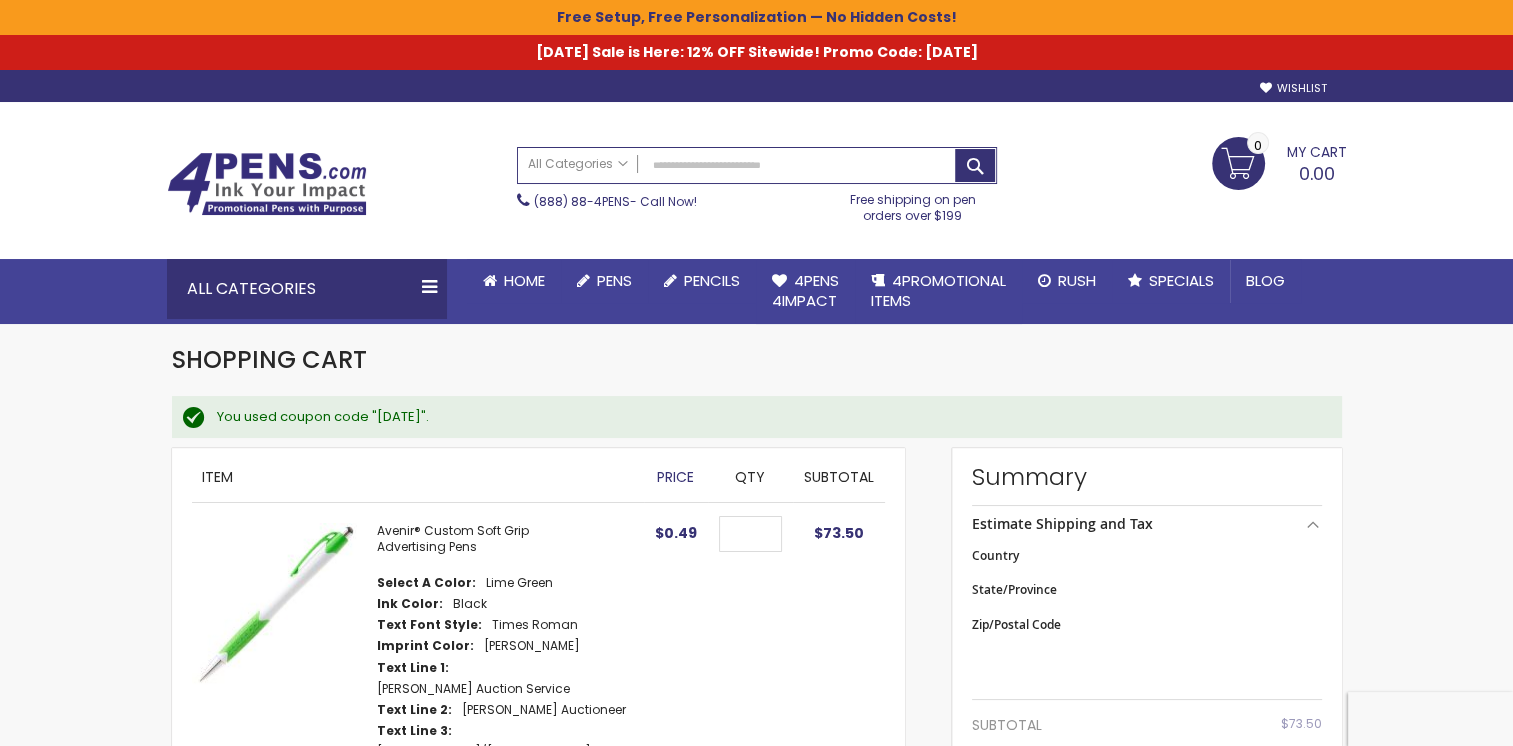 select on "**" 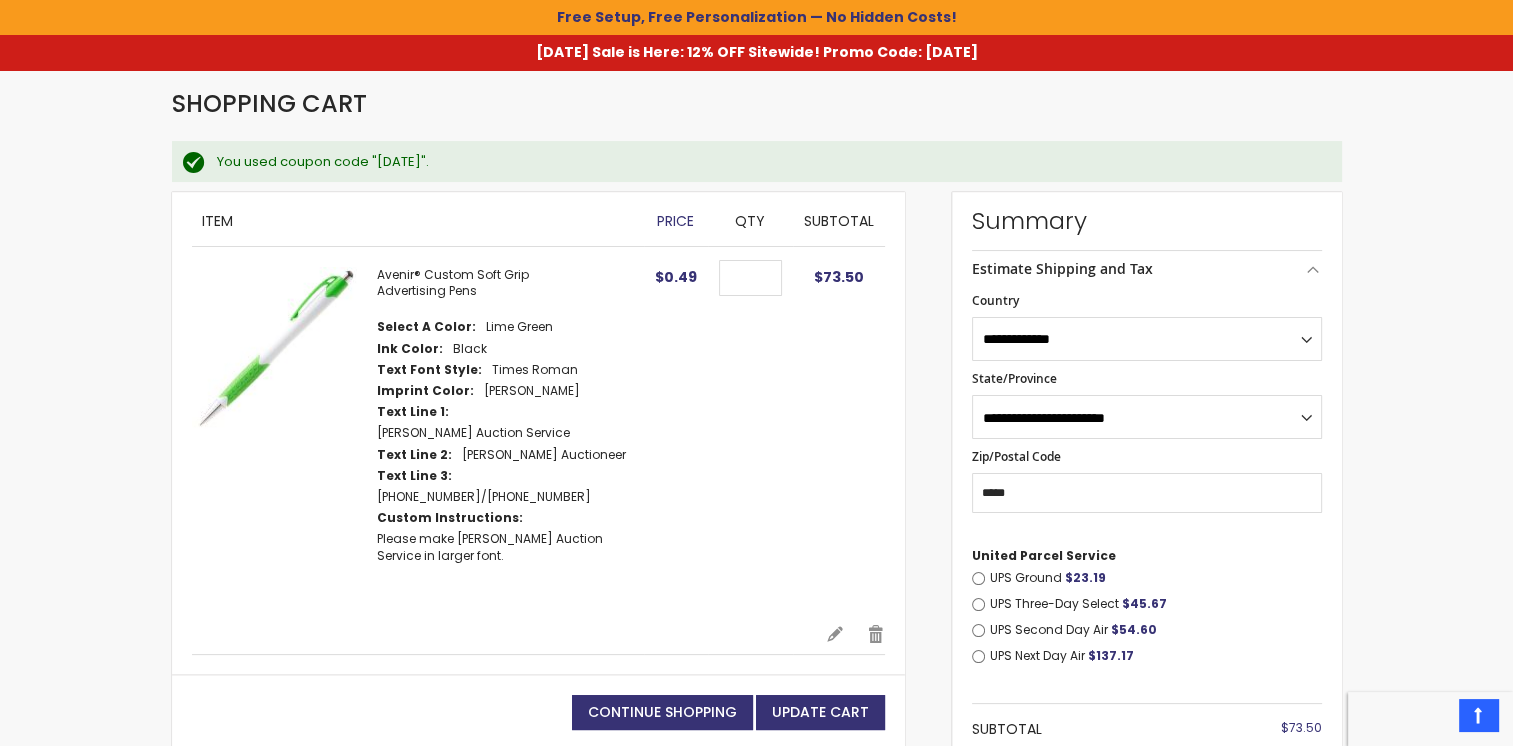 scroll, scrollTop: 265, scrollLeft: 0, axis: vertical 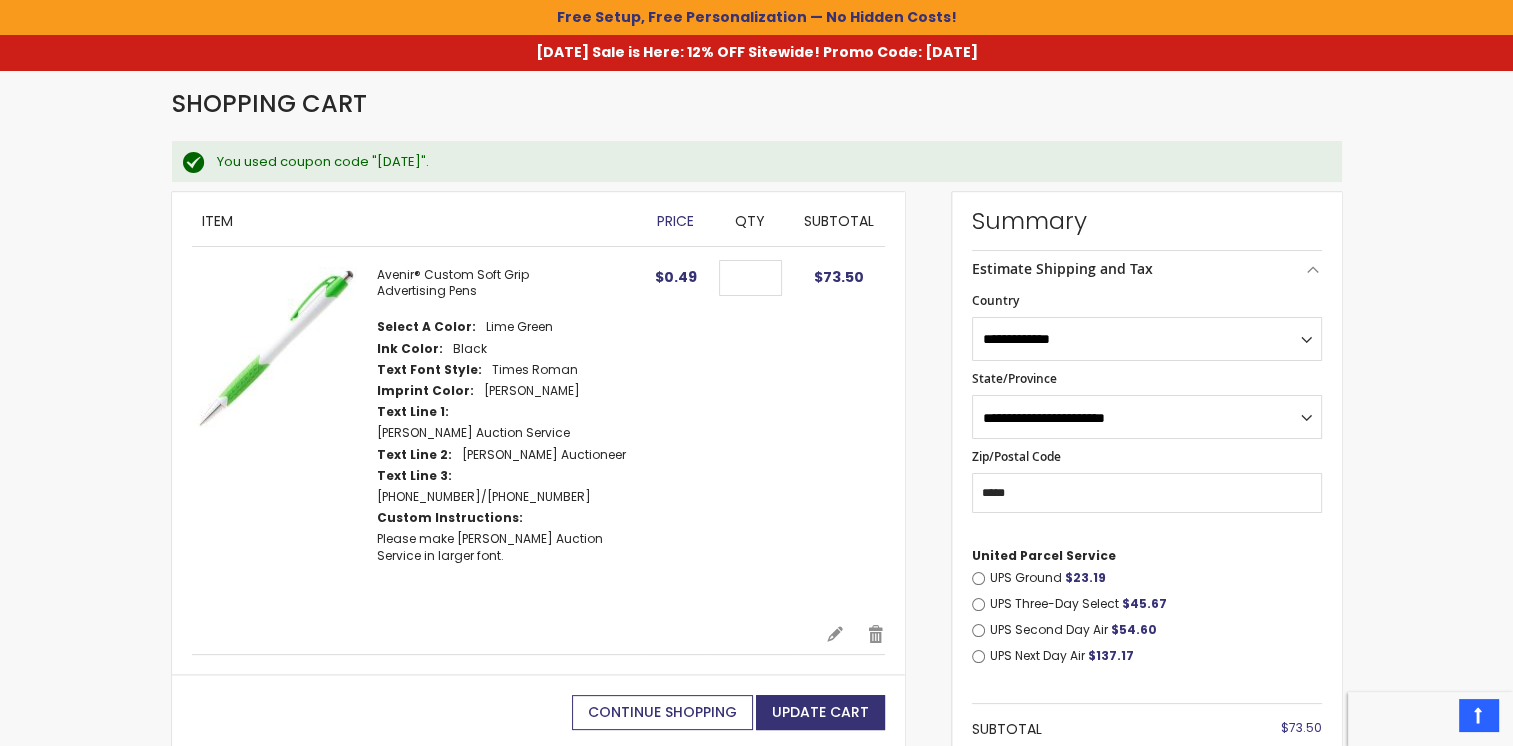 click on "Continue Shopping" at bounding box center (662, 712) 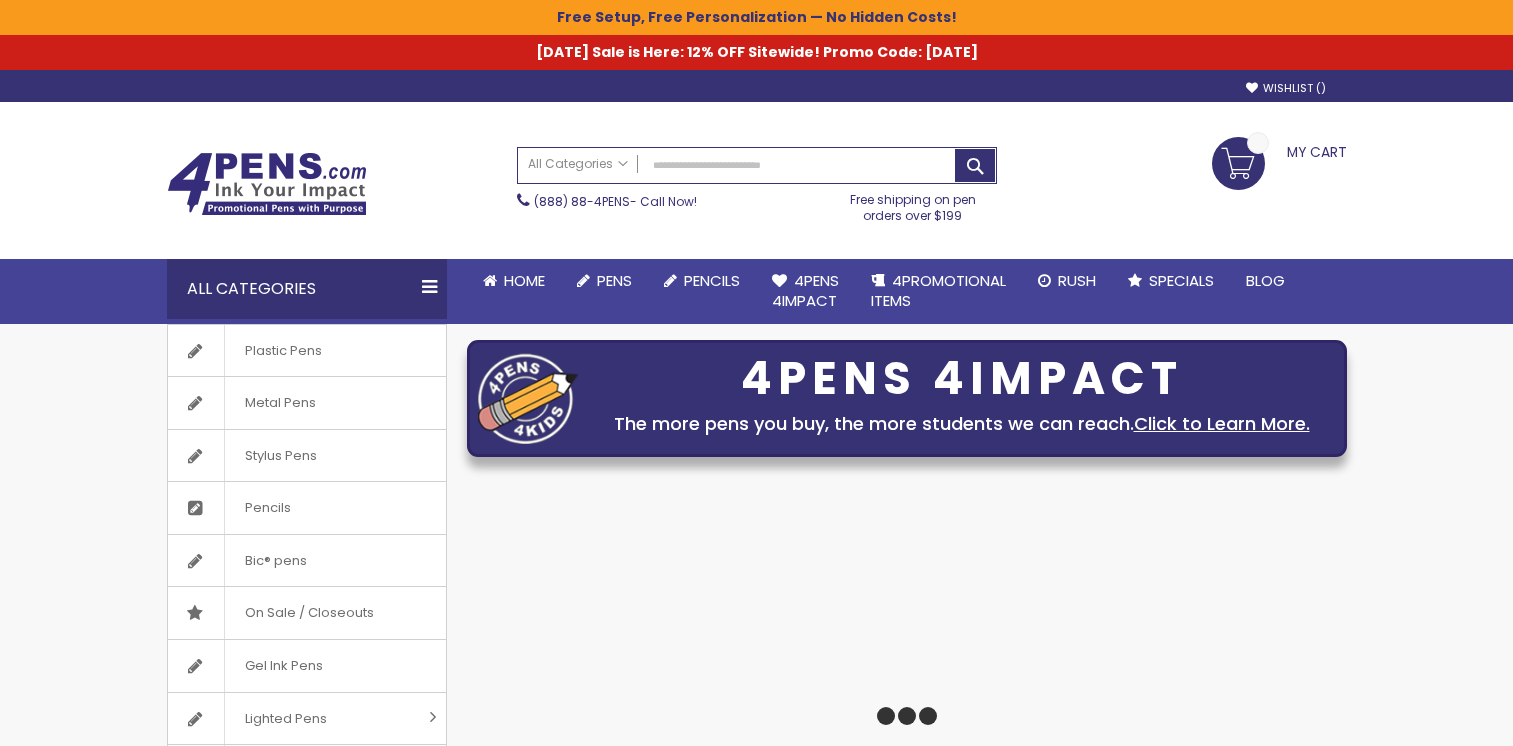 scroll, scrollTop: 0, scrollLeft: 0, axis: both 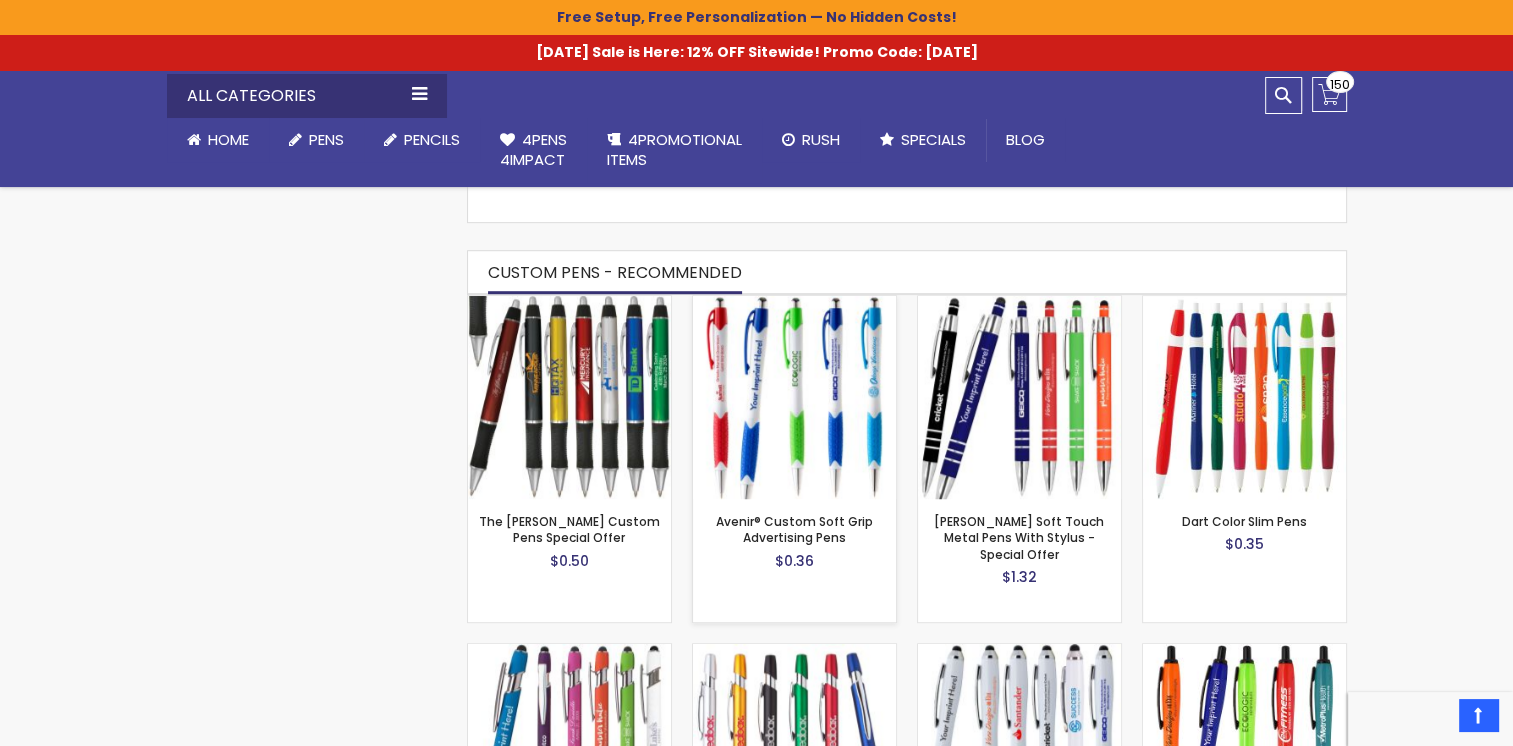 click at bounding box center [794, 397] 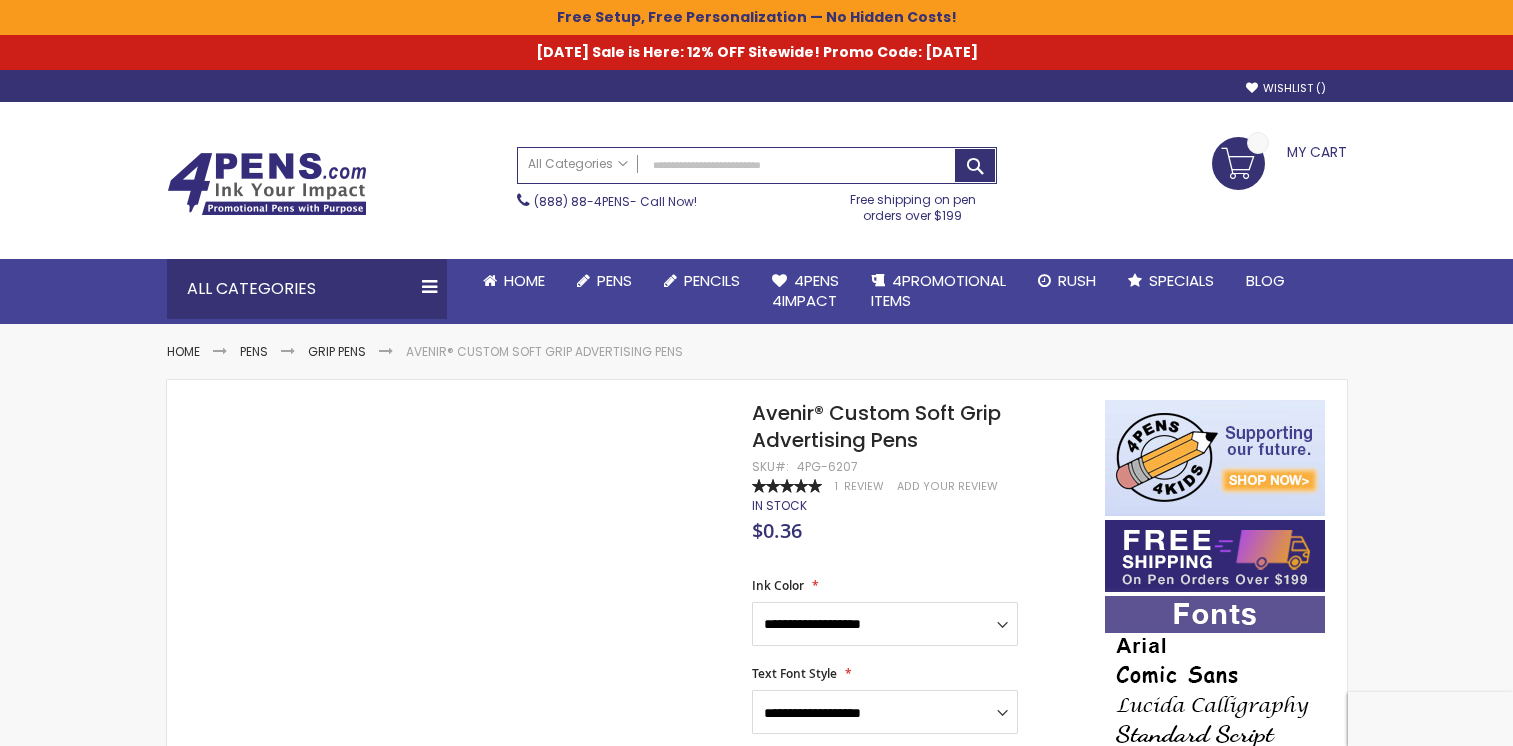 scroll, scrollTop: 0, scrollLeft: 0, axis: both 